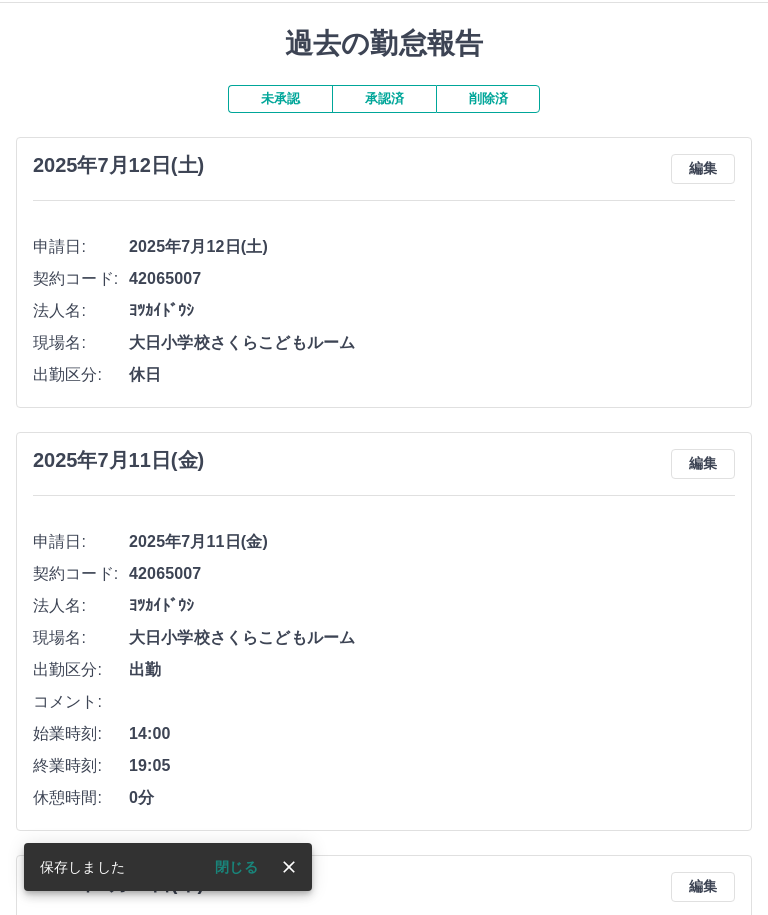 scroll, scrollTop: 0, scrollLeft: 0, axis: both 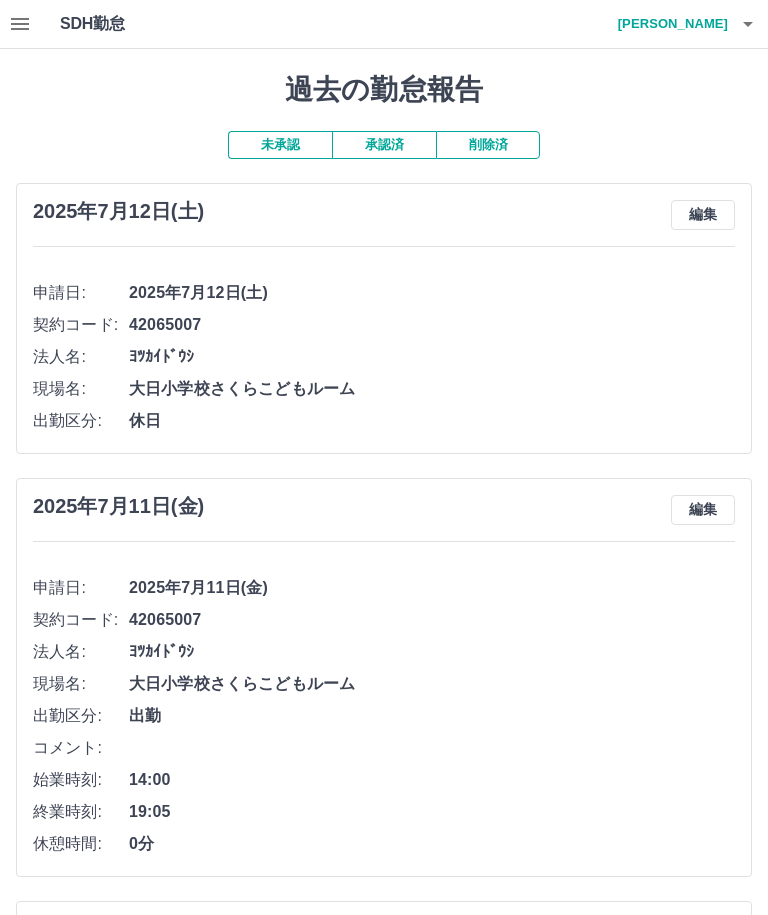 click at bounding box center [20, 24] 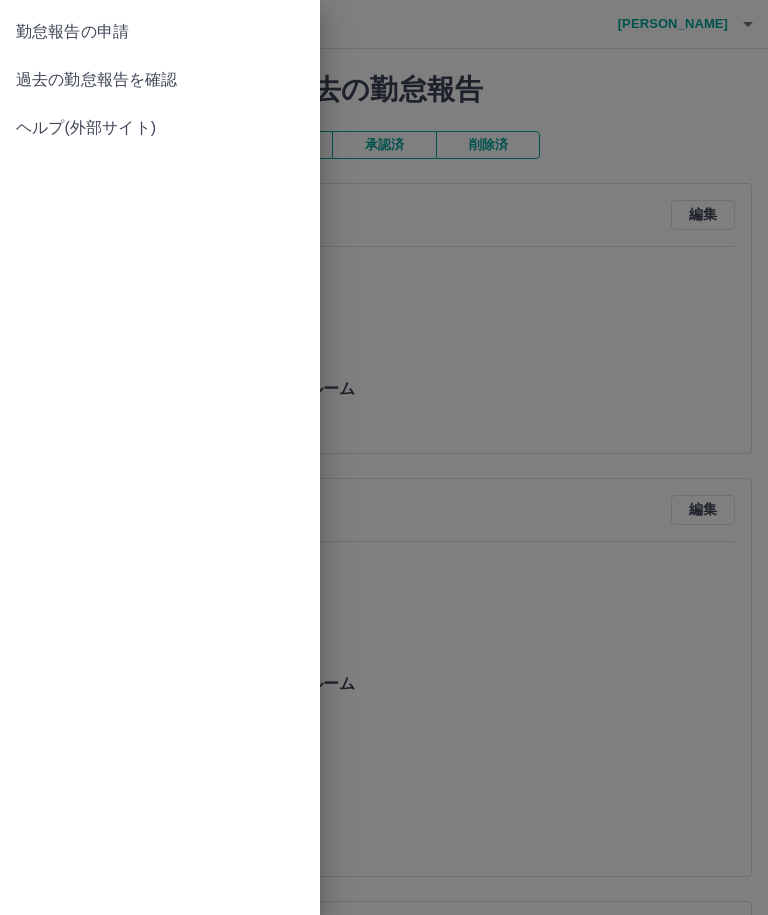 click on "勤怠報告の申請" at bounding box center (160, 32) 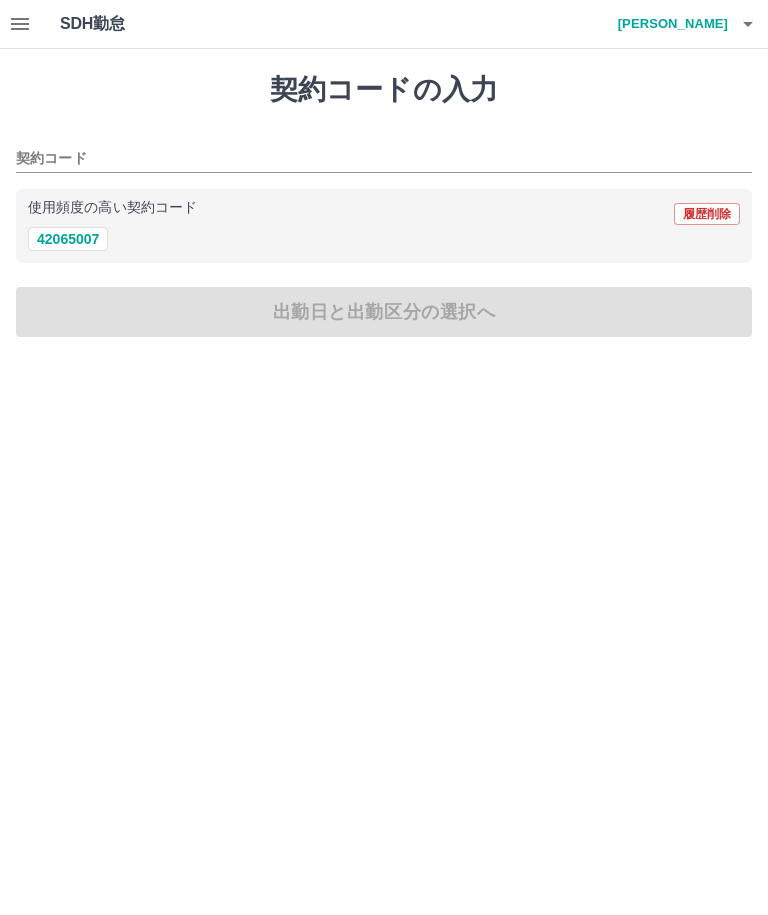 click on "42065007" at bounding box center [68, 239] 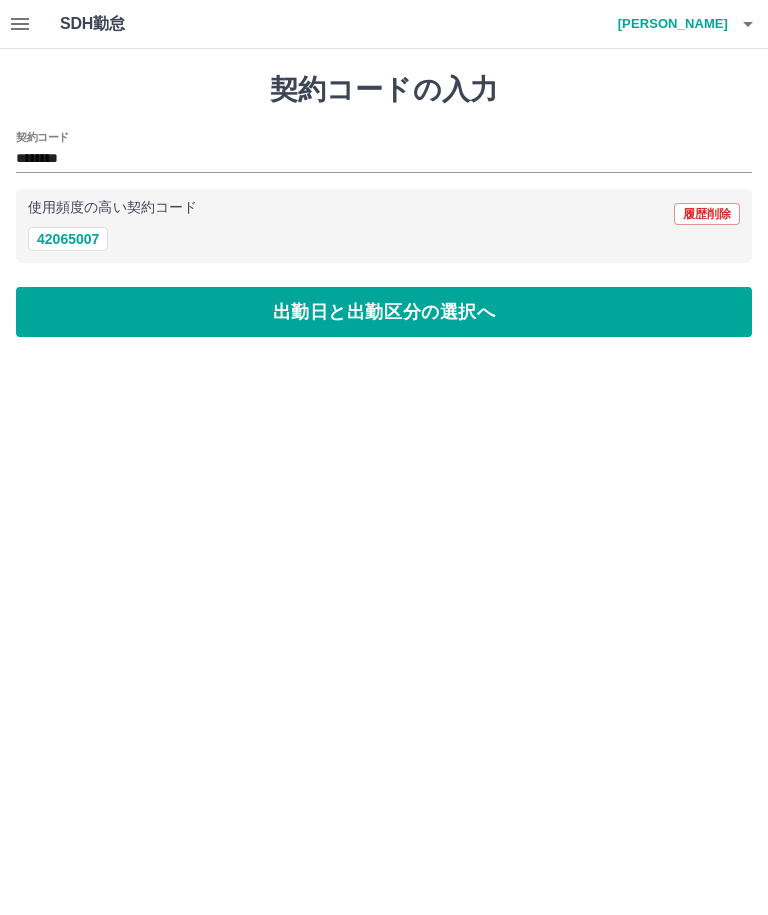 click on "出勤日と出勤区分の選択へ" at bounding box center [384, 312] 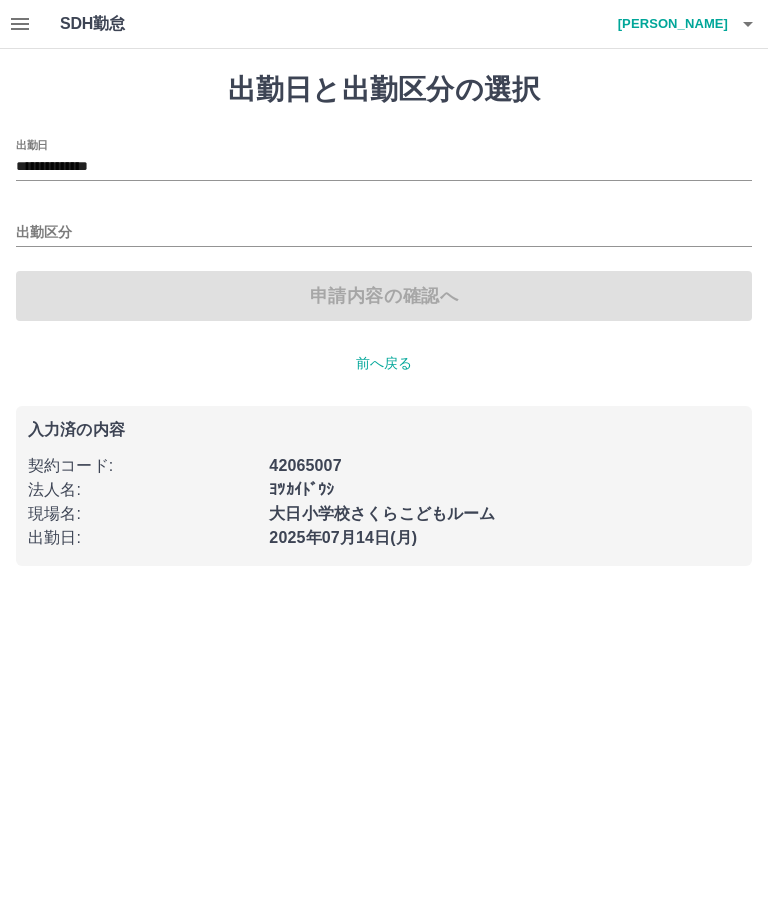 click on "出勤区分" at bounding box center (384, 233) 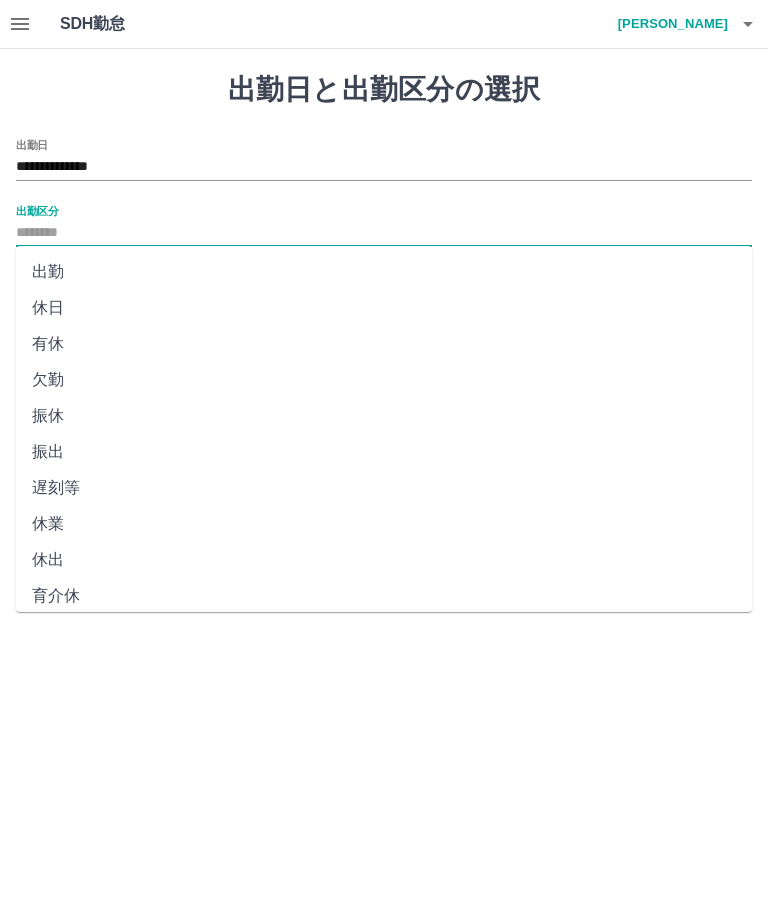 click on "**********" at bounding box center (384, 167) 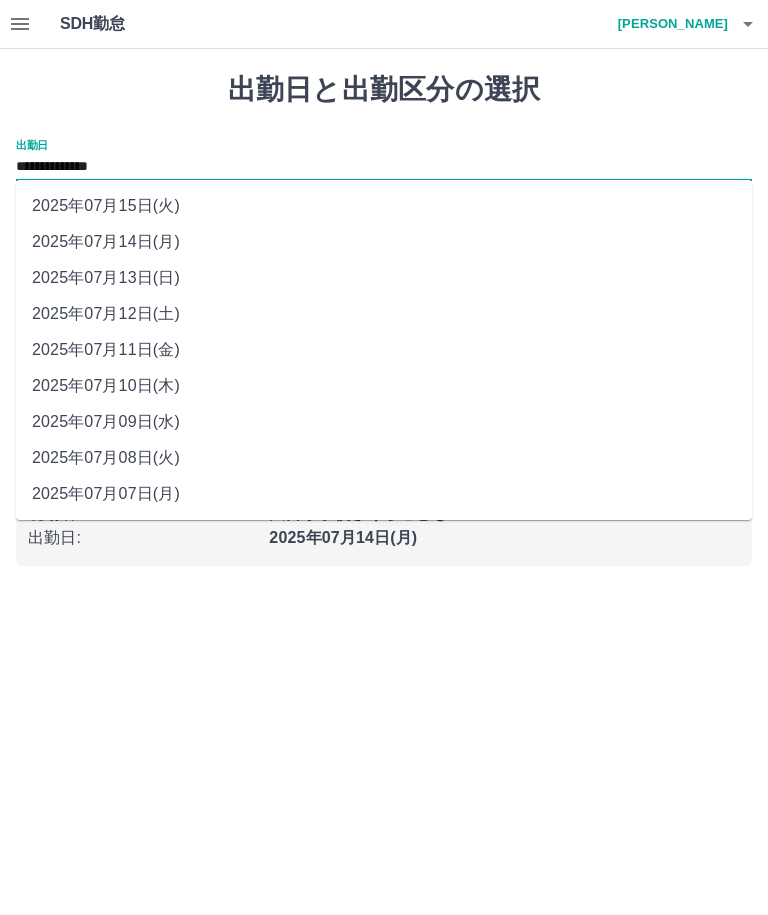 click on "2025年07月13日(日)" at bounding box center (384, 278) 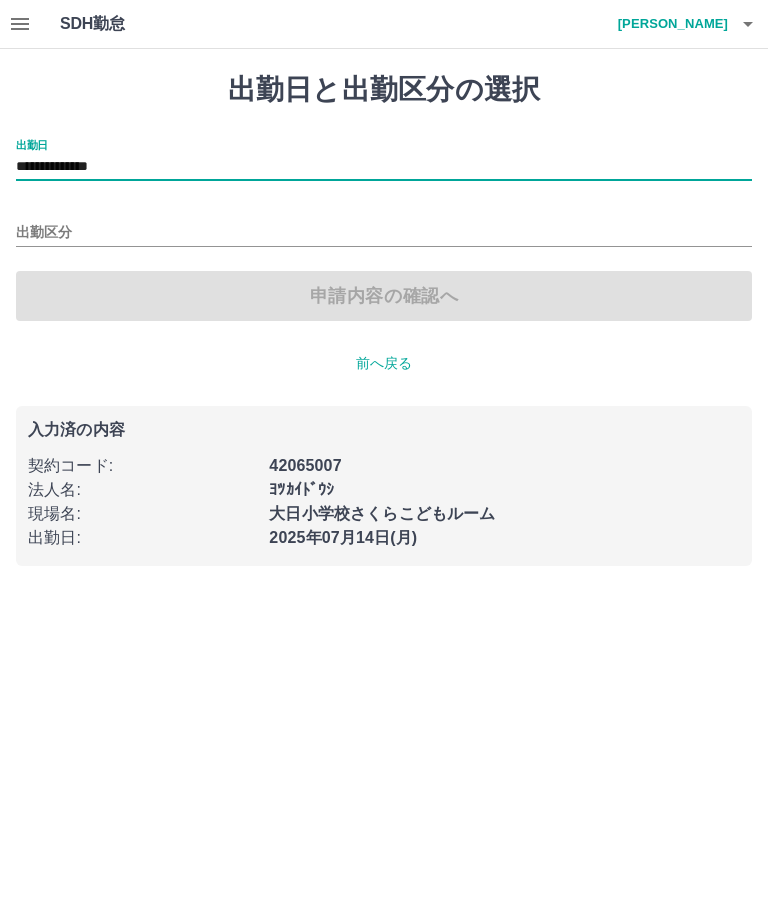 click on "出勤区分" at bounding box center (384, 233) 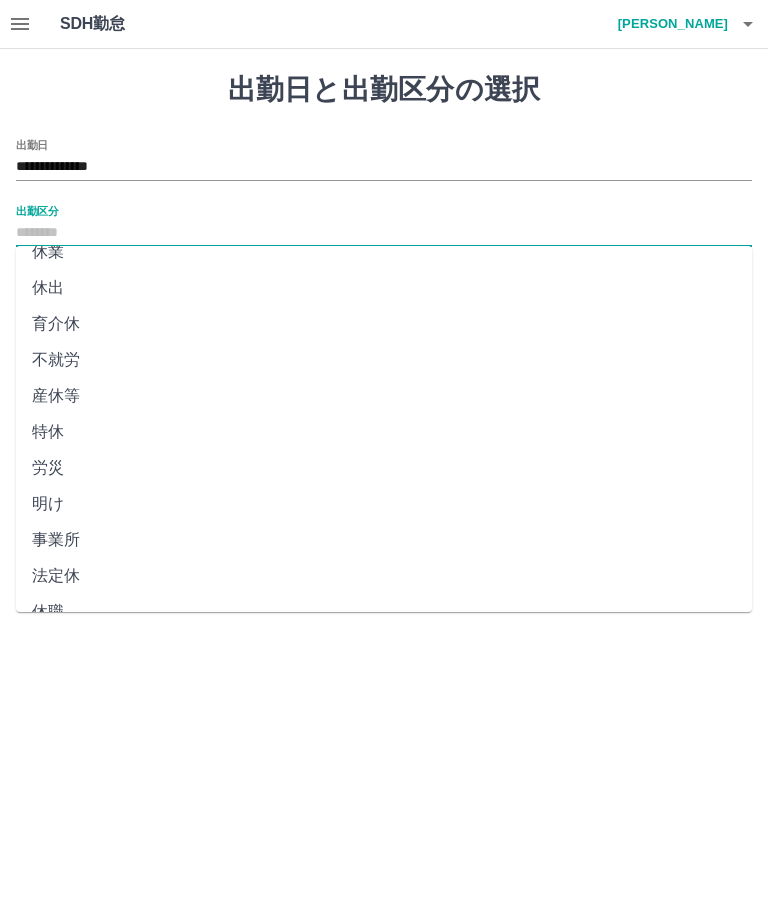 scroll, scrollTop: 271, scrollLeft: 0, axis: vertical 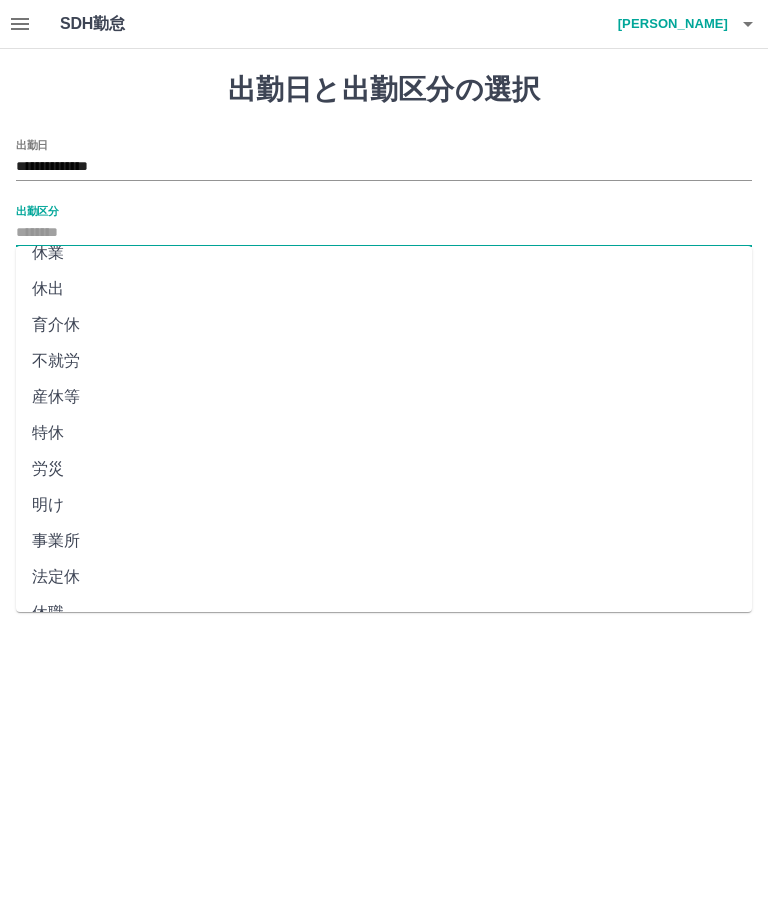 click on "法定休" at bounding box center (384, 577) 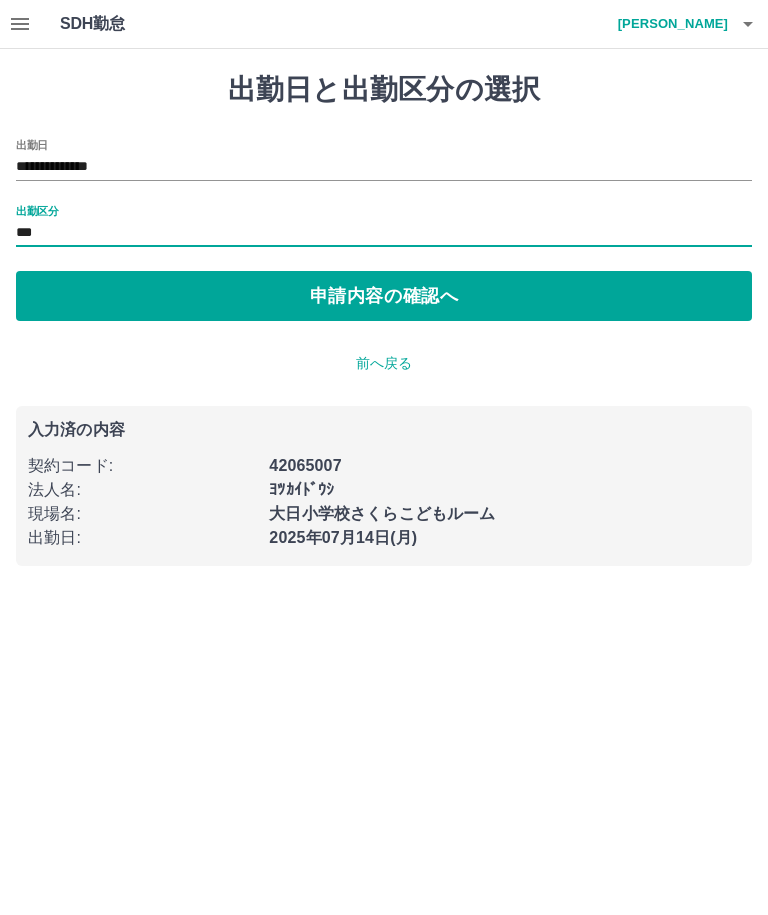 click on "申請内容の確認へ" at bounding box center [384, 296] 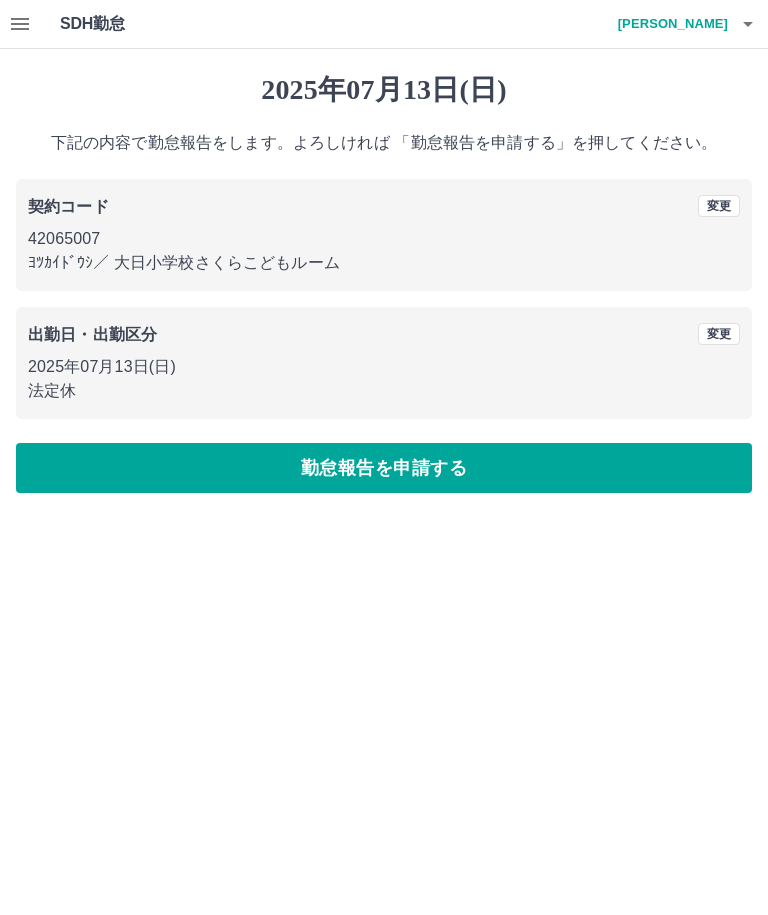 click on "勤怠報告を申請する" at bounding box center (384, 468) 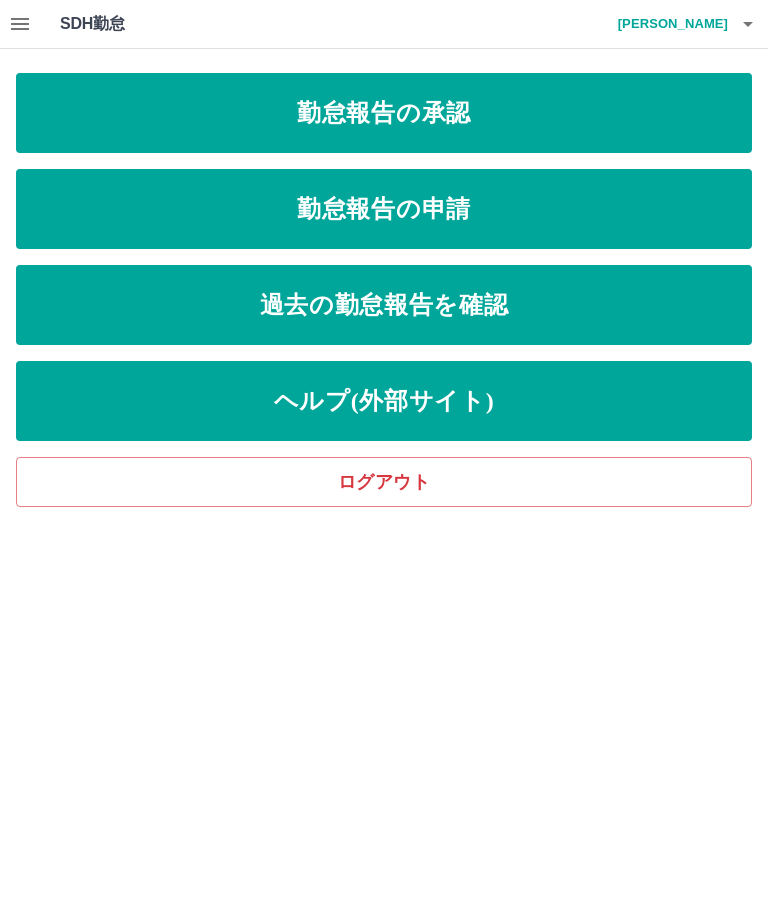 scroll, scrollTop: 0, scrollLeft: 0, axis: both 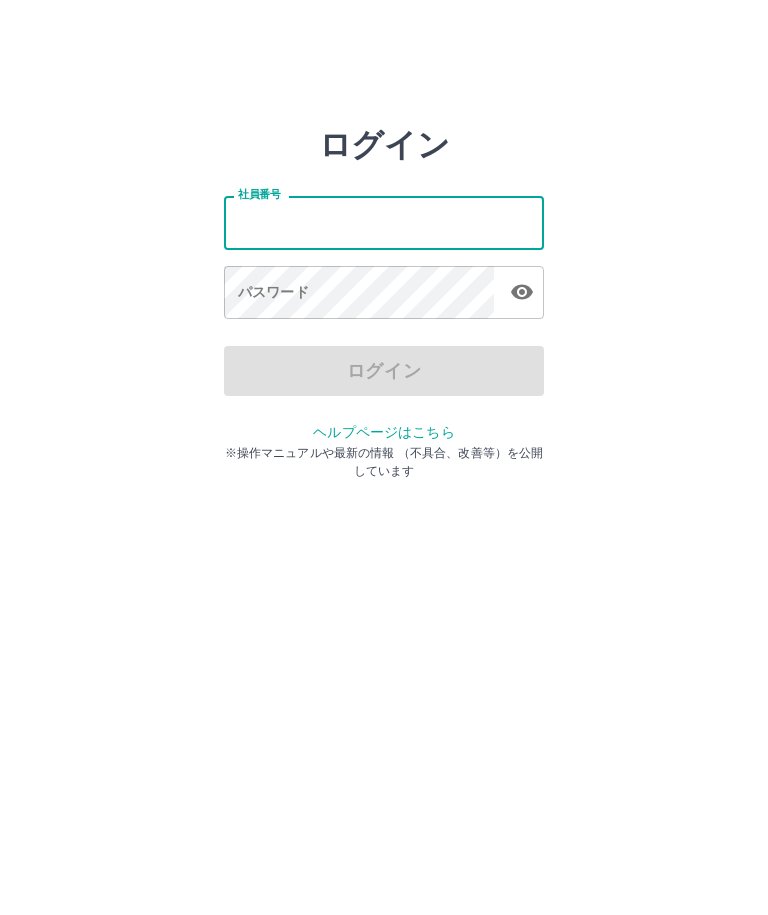 type on "*******" 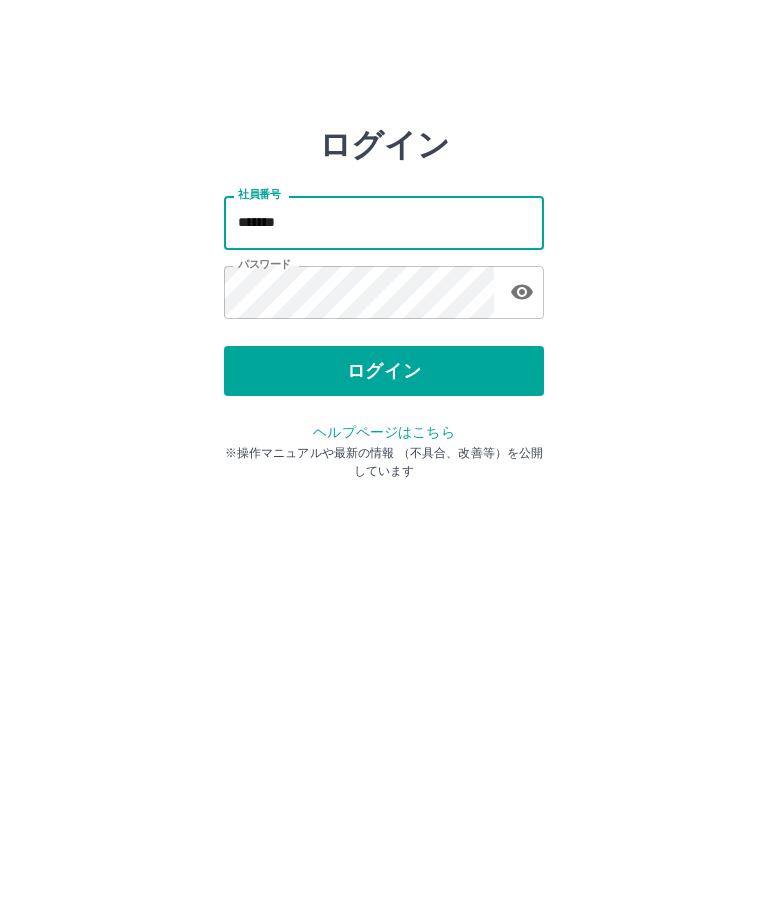 click on "ログイン" at bounding box center (384, 371) 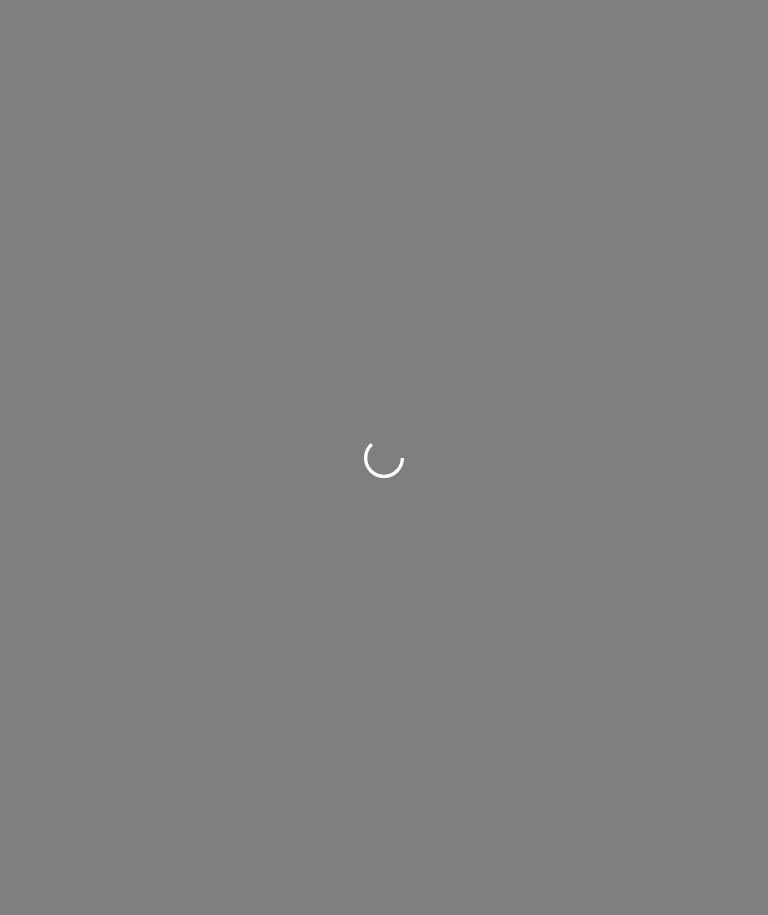scroll, scrollTop: 0, scrollLeft: 0, axis: both 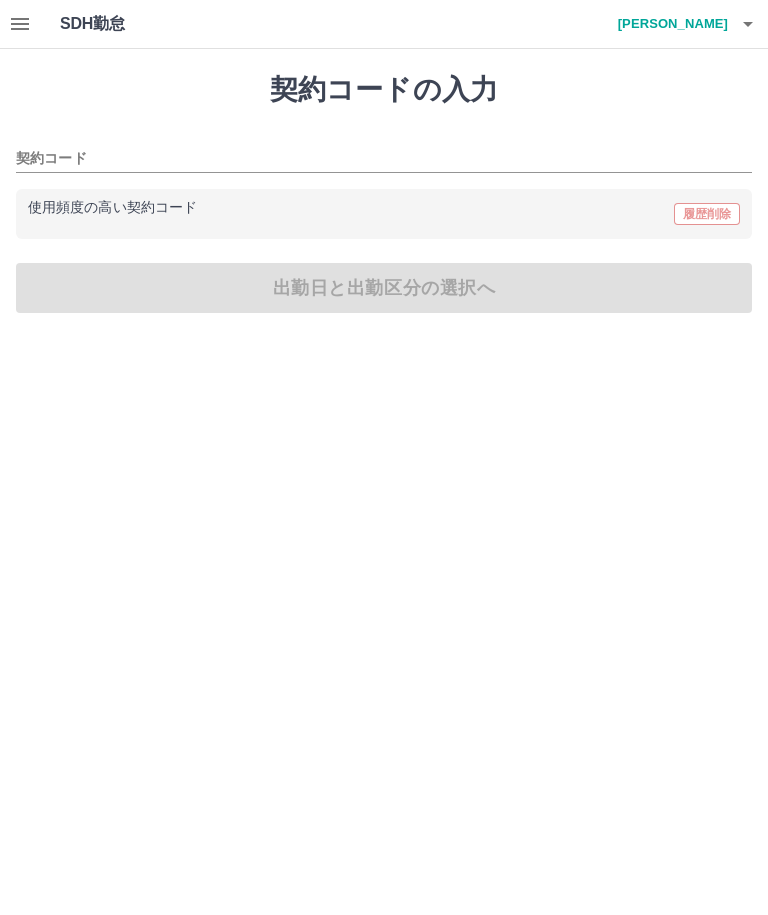 type on "********" 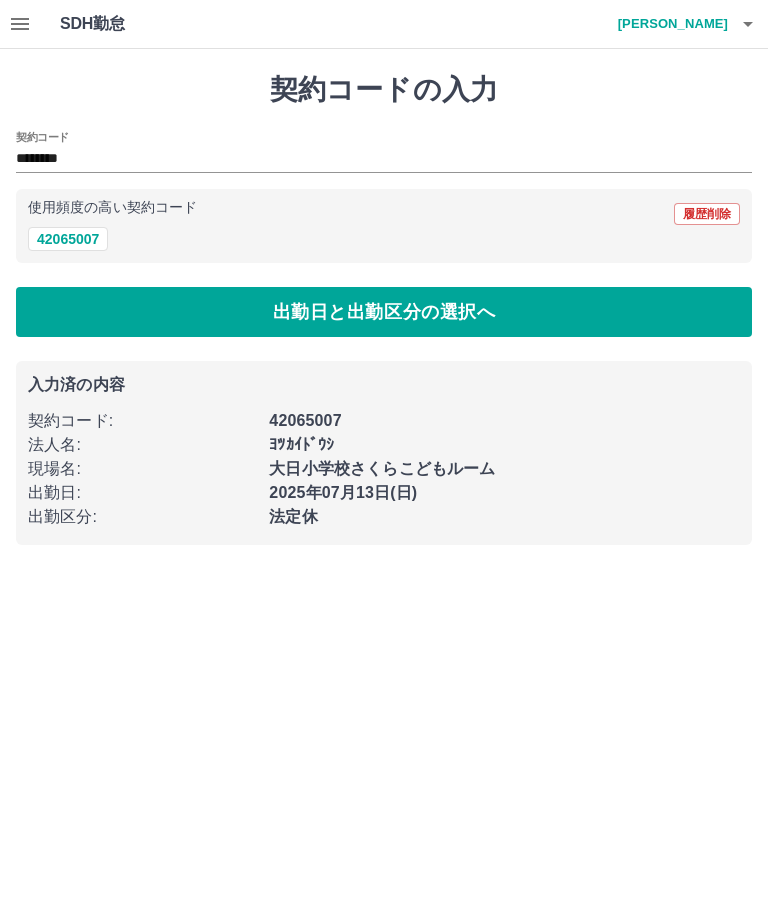 click 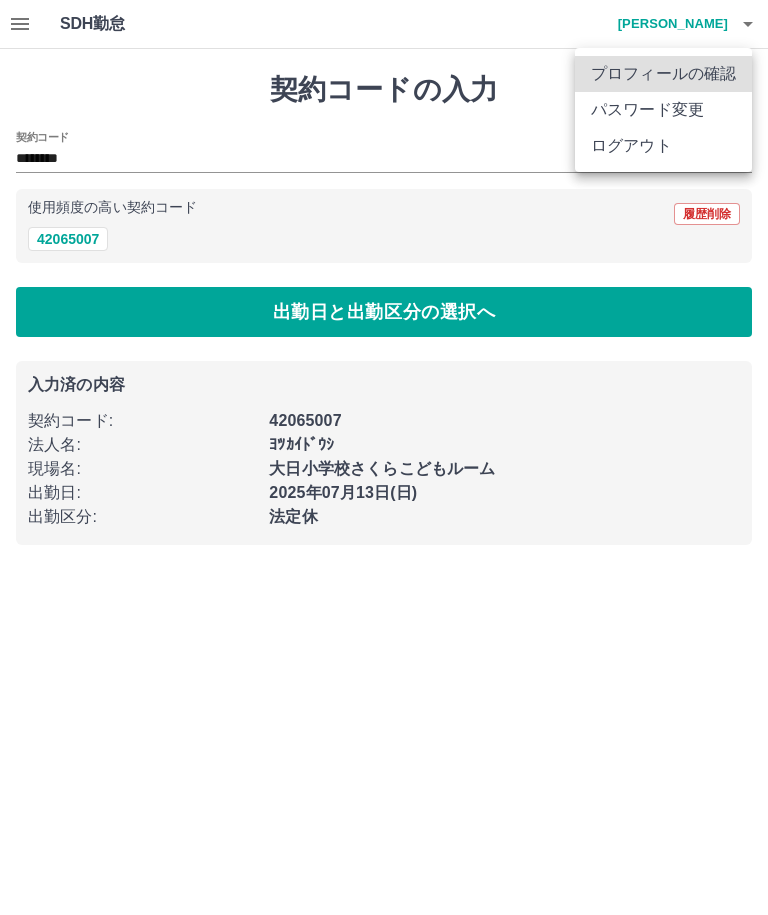 click on "ログアウト" at bounding box center (663, 146) 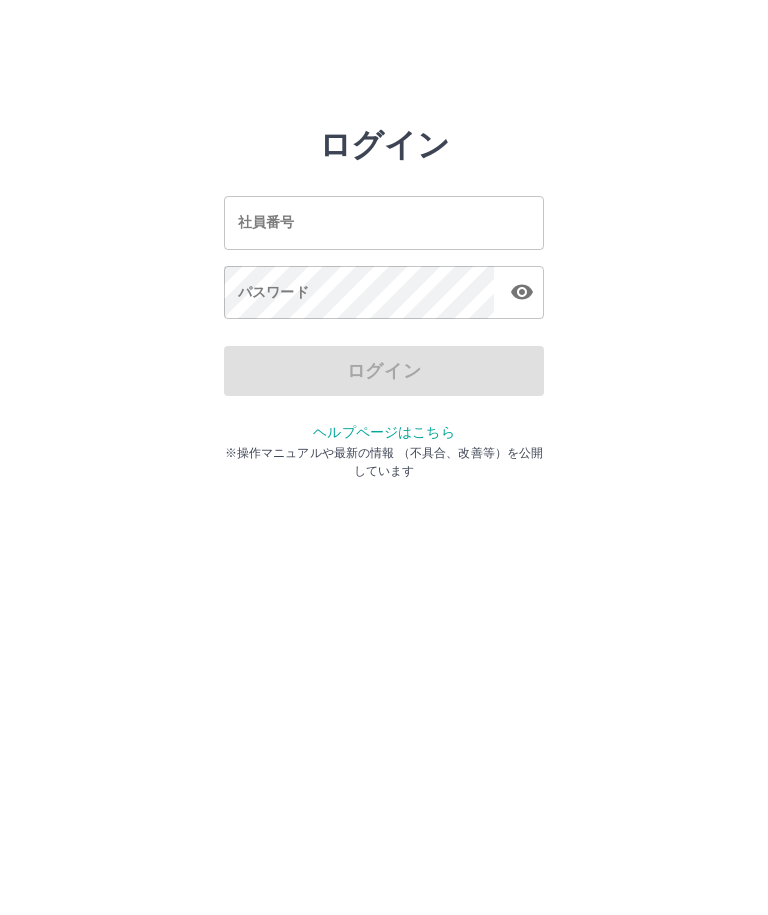 scroll, scrollTop: 0, scrollLeft: 0, axis: both 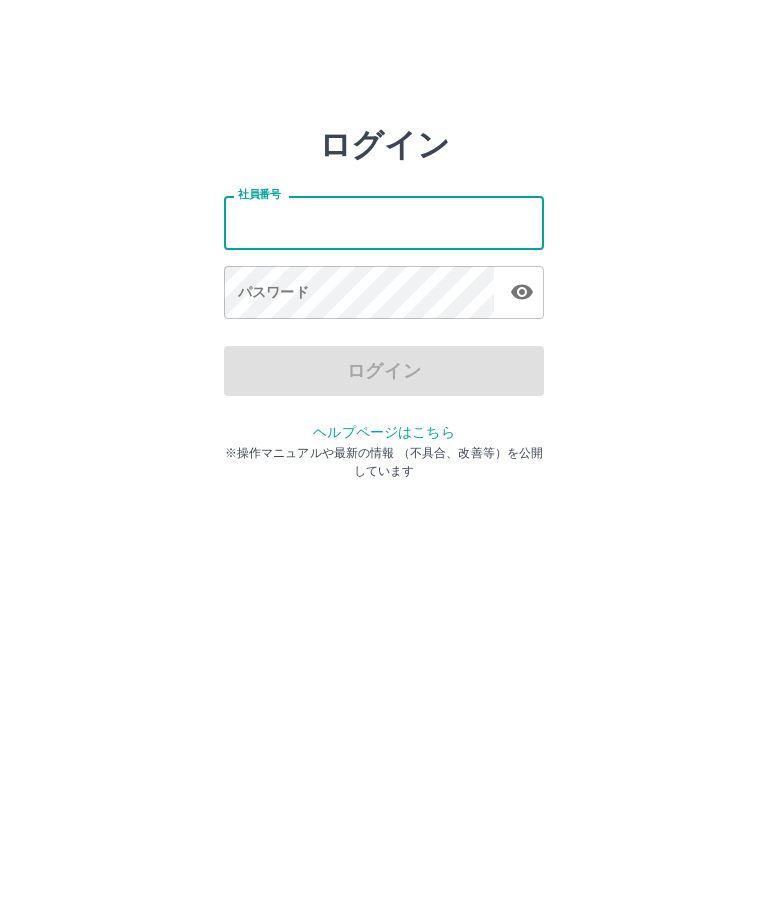 click on "社員番号" at bounding box center [384, 222] 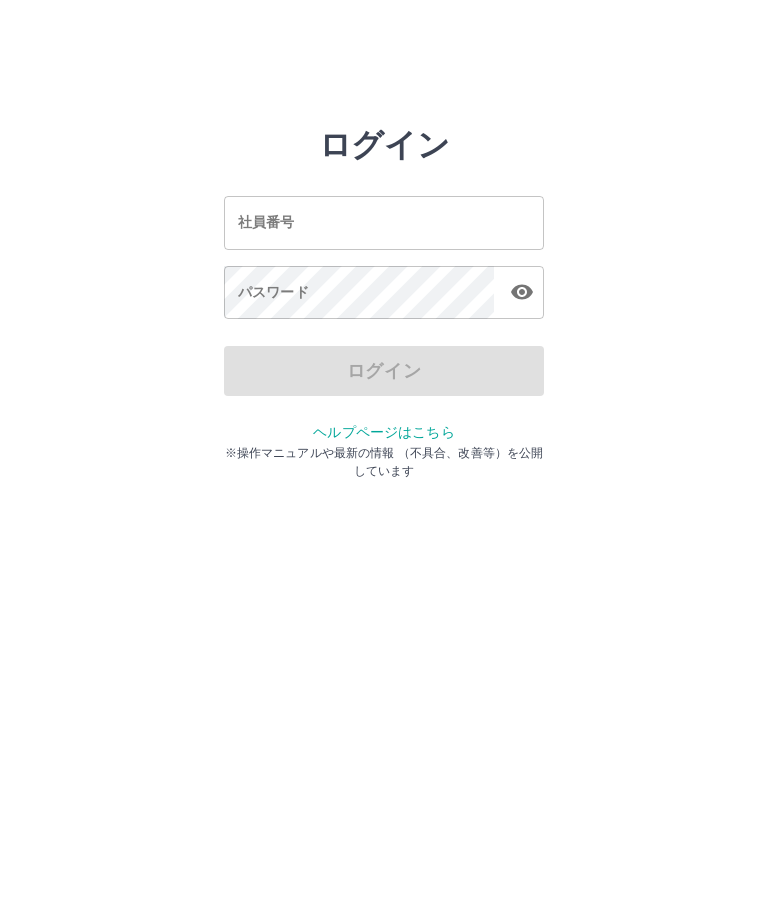 click on "ログイン 社員番号 社員番号 パスワード パスワード ログイン ヘルプページはこちら ※操作マニュアルや最新の情報 （不具合、改善等）を公開しています" at bounding box center [384, 223] 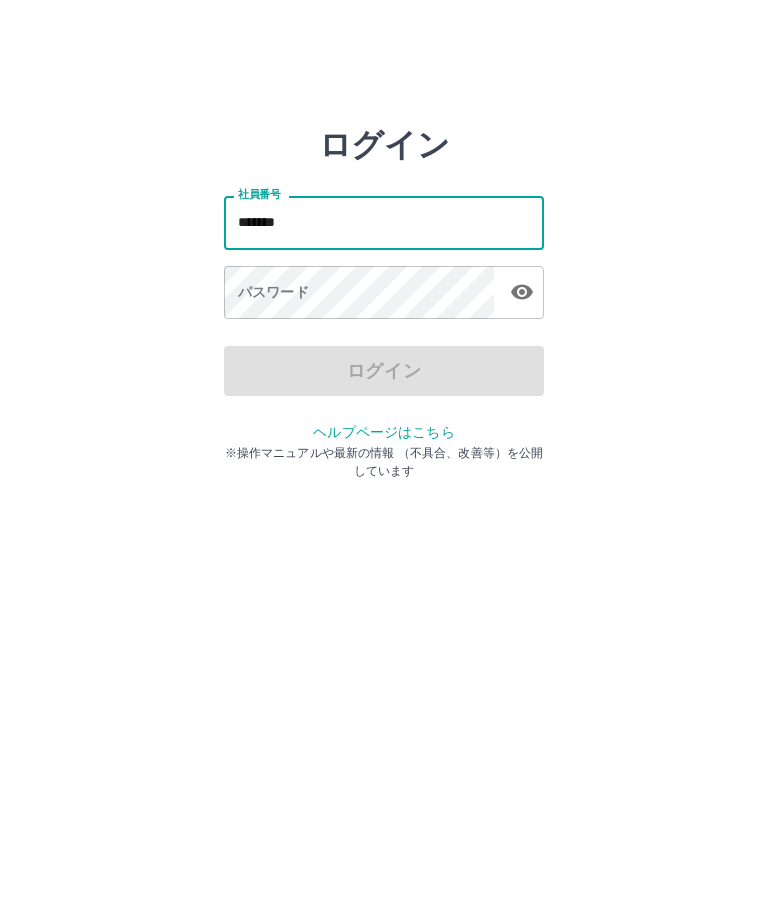 type on "*******" 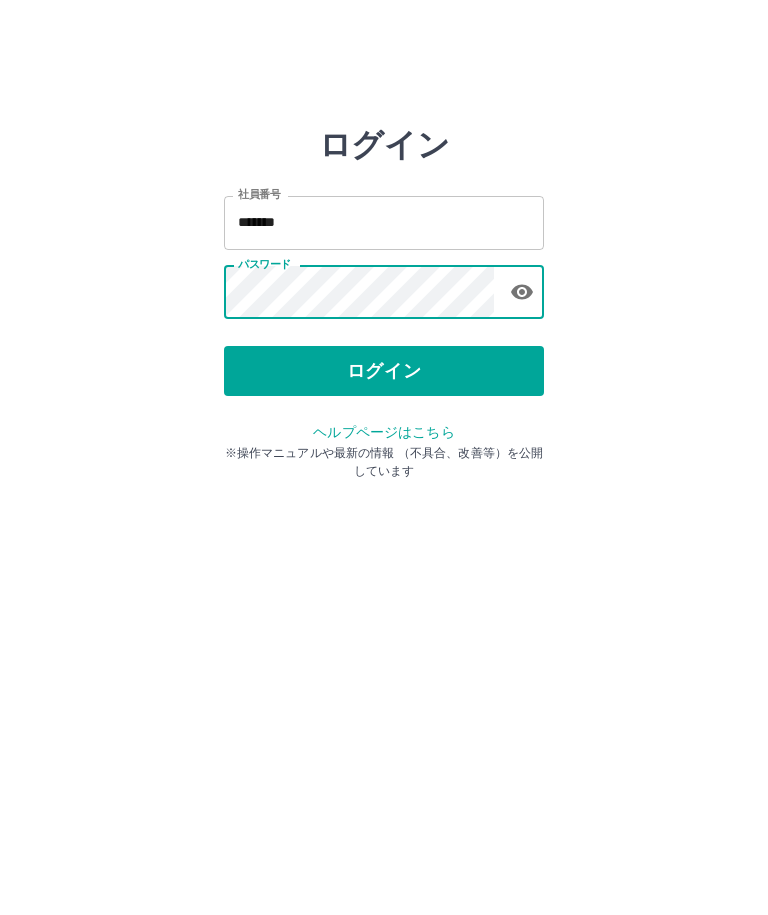 click on "ログイン" at bounding box center (384, 371) 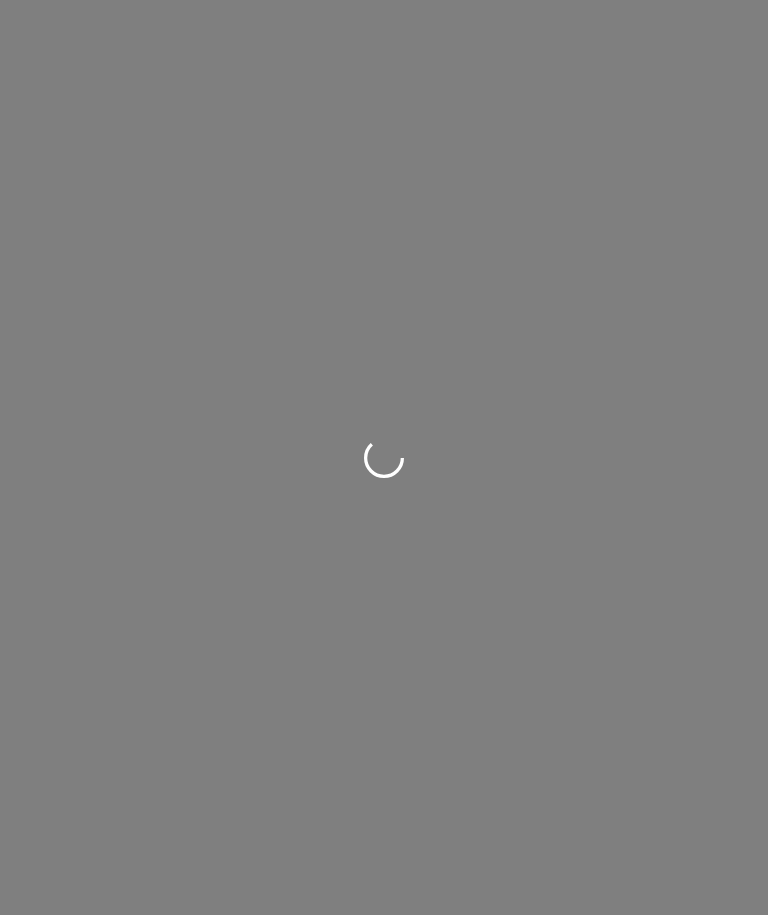 scroll, scrollTop: 0, scrollLeft: 0, axis: both 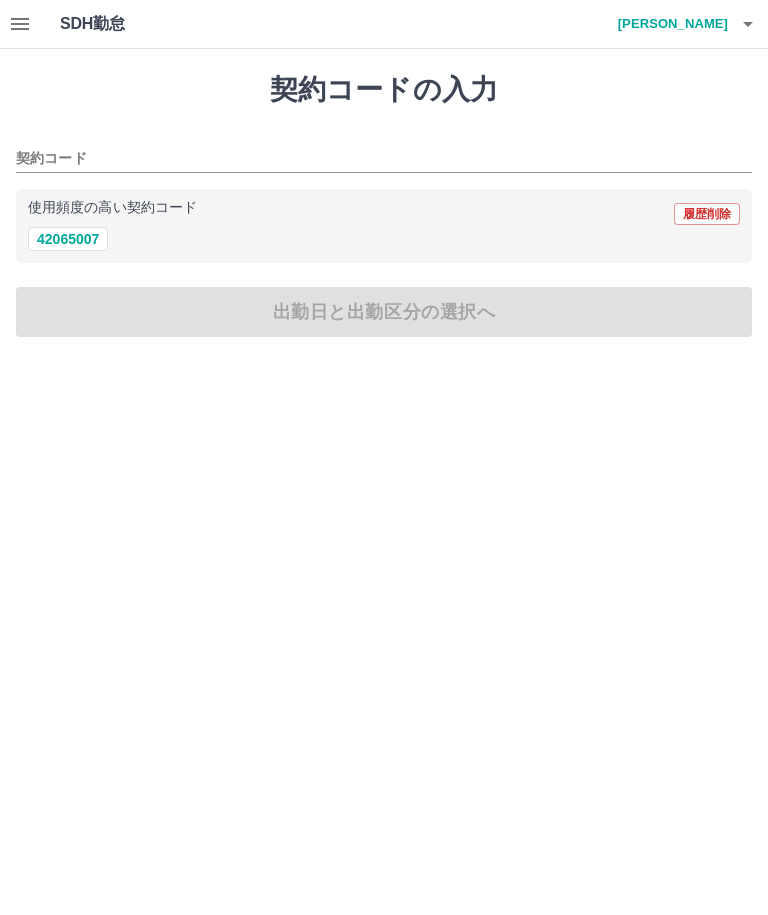 click on "42065007" at bounding box center [68, 239] 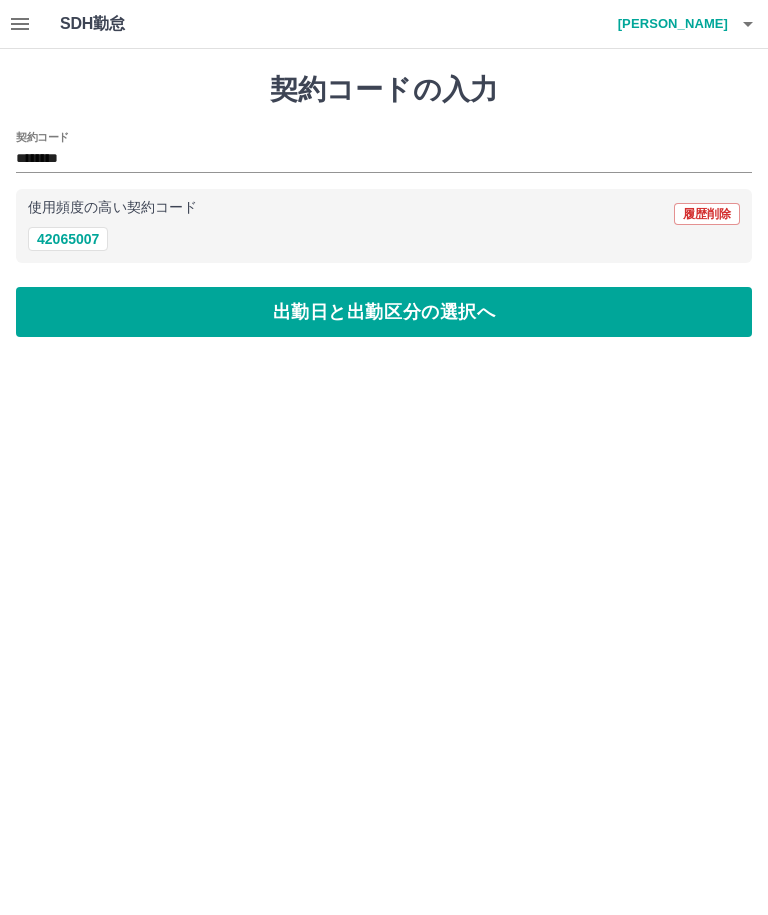 click on "出勤日と出勤区分の選択へ" at bounding box center [384, 312] 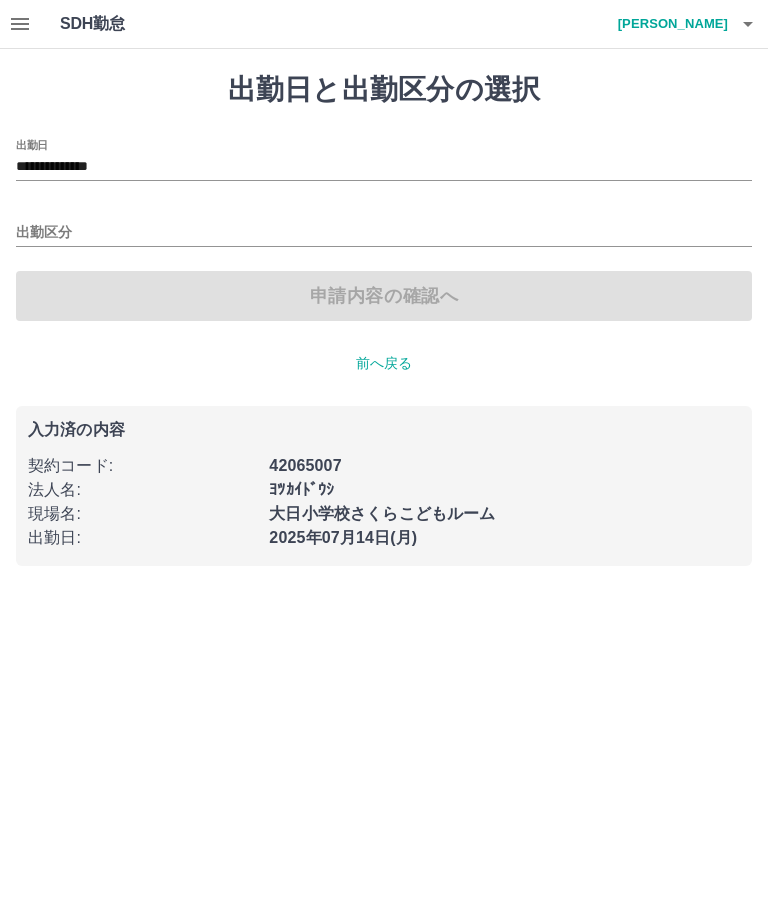 click on "**********" at bounding box center (384, 167) 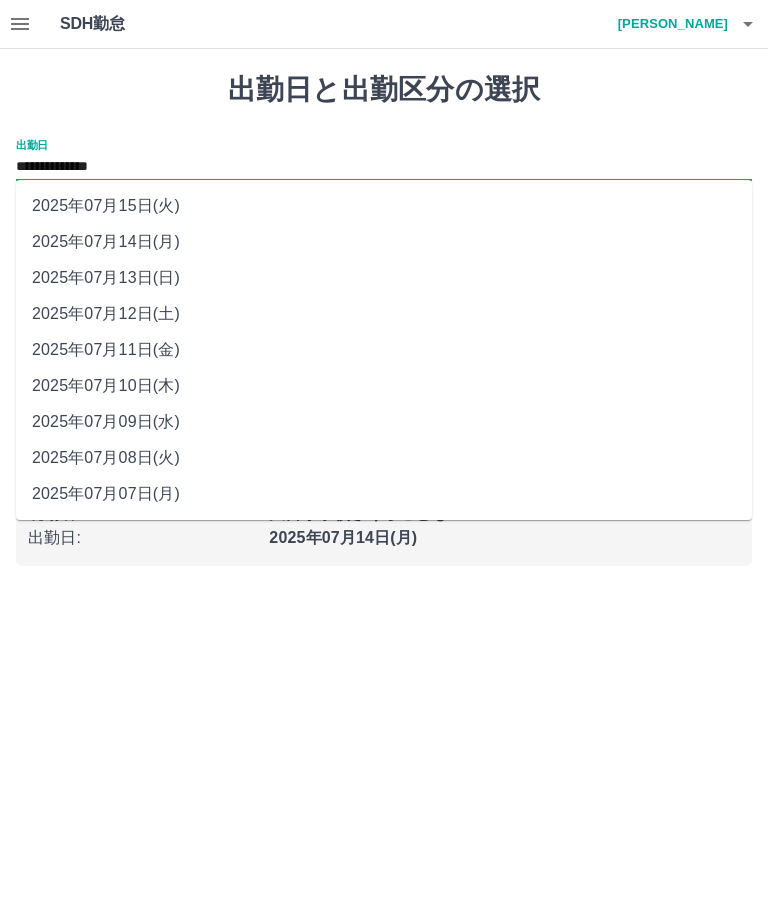 click on "2025年07月13日(日)" at bounding box center [384, 278] 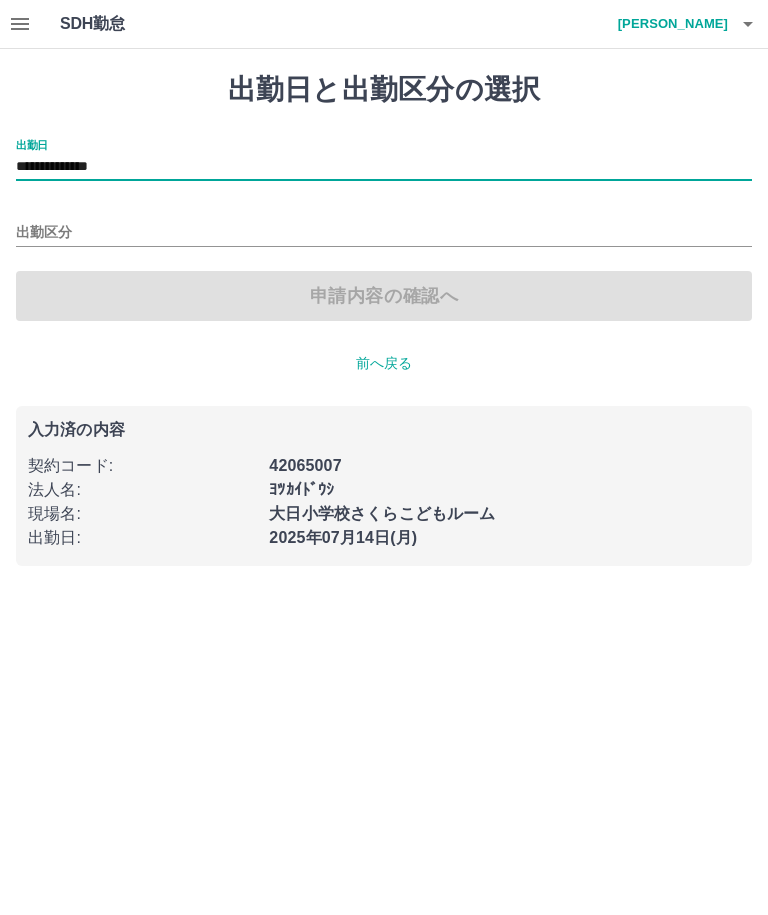 click on "出勤区分" at bounding box center [384, 233] 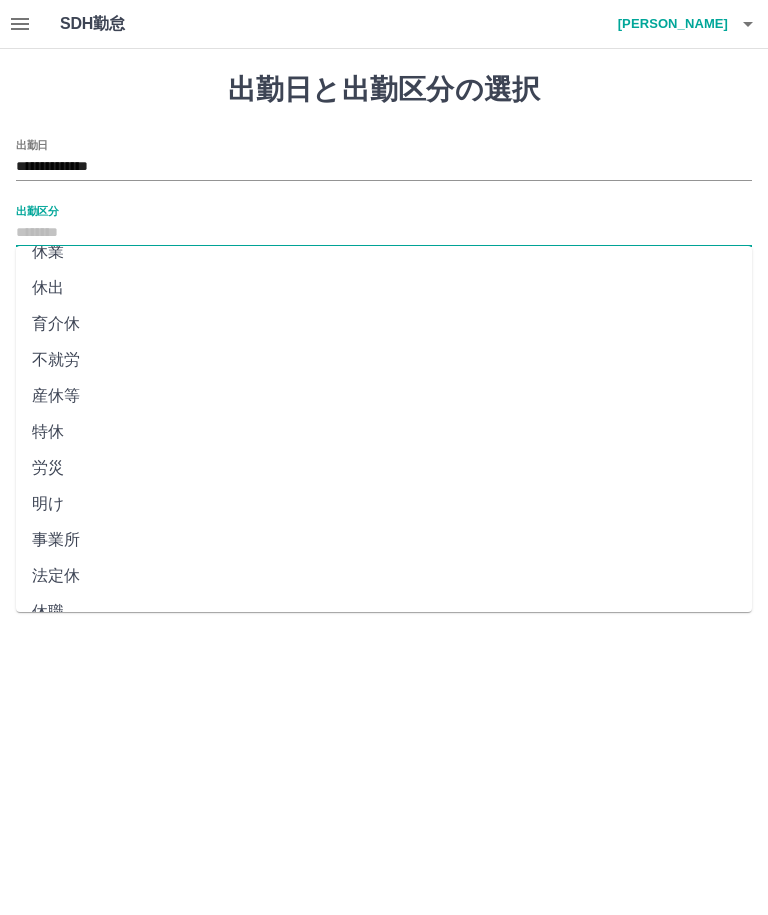 scroll, scrollTop: 271, scrollLeft: 0, axis: vertical 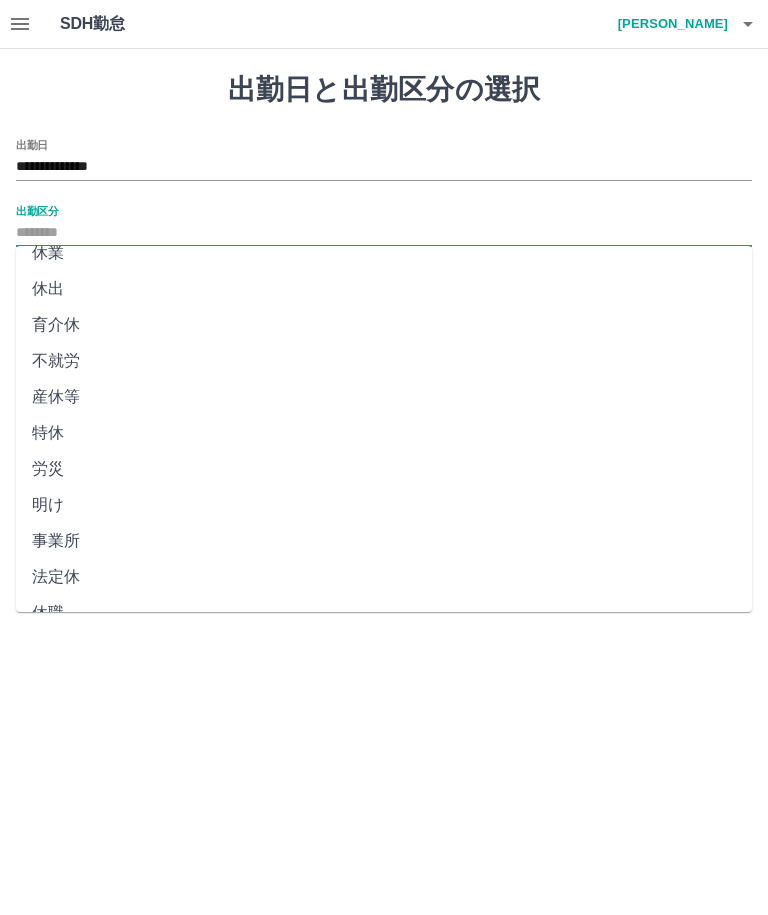 click on "法定休" at bounding box center [384, 577] 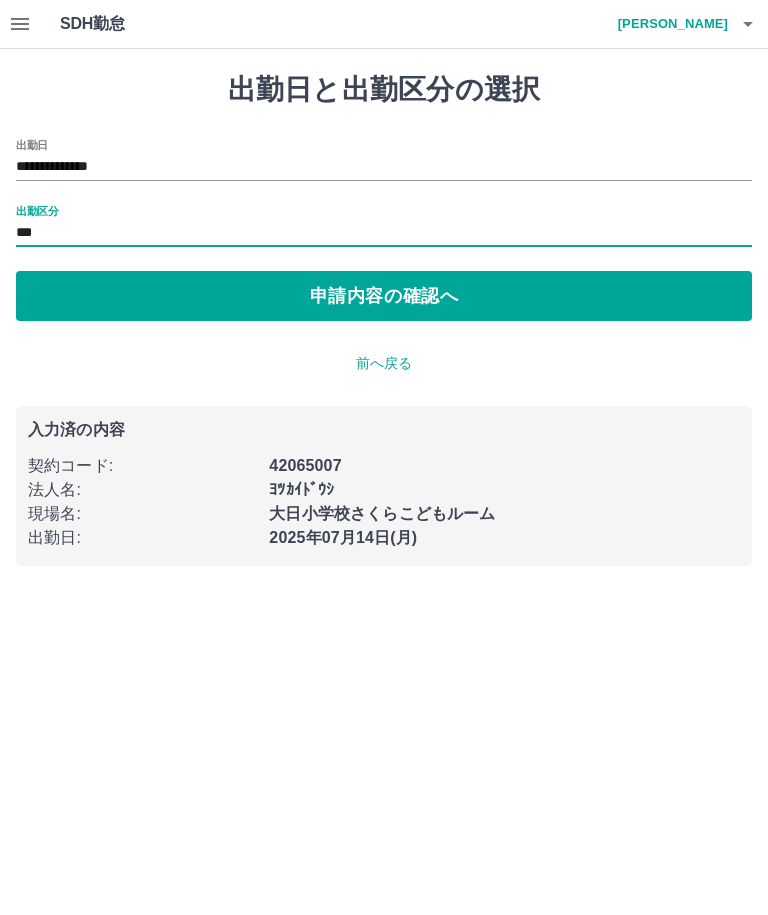 click on "申請内容の確認へ" at bounding box center (384, 296) 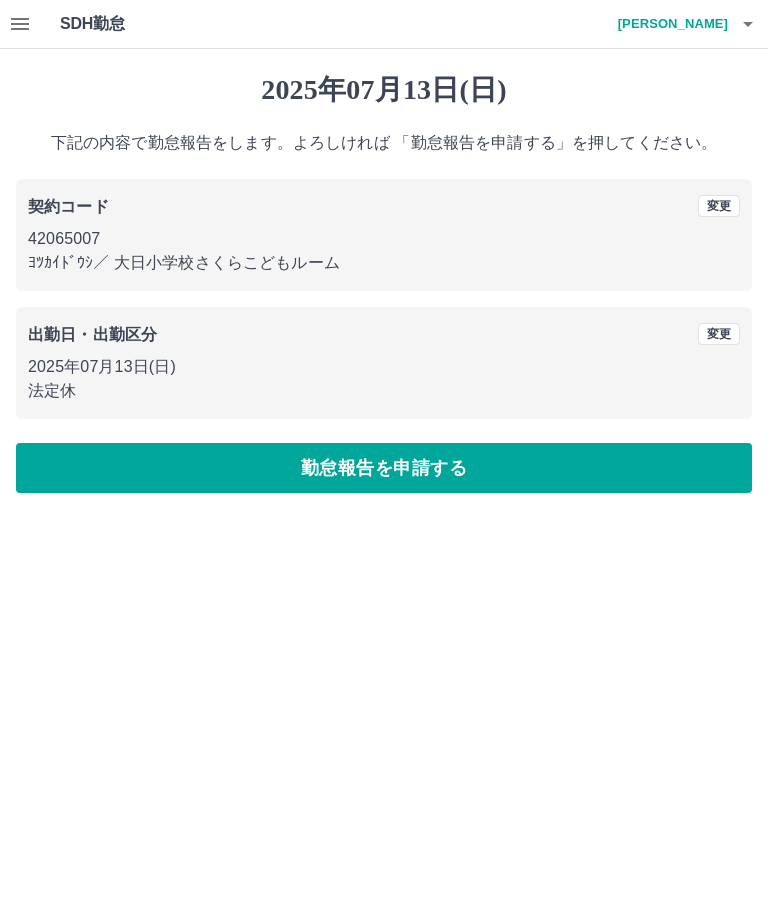 click on "勤怠報告を申請する" at bounding box center (384, 468) 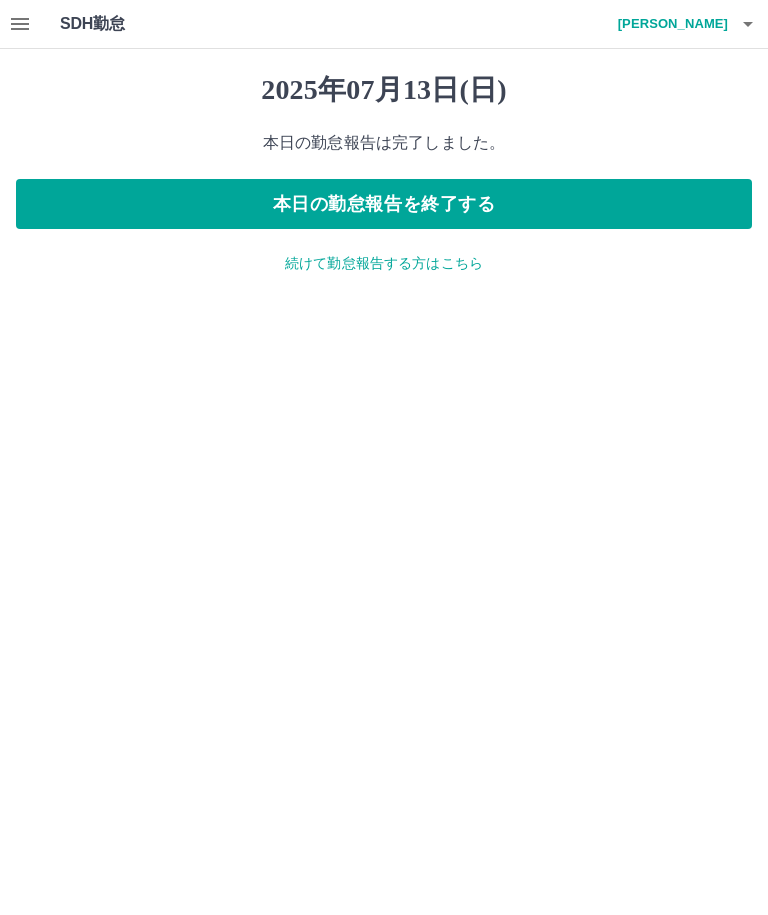 click on "続けて勤怠報告する方はこちら" at bounding box center [384, 263] 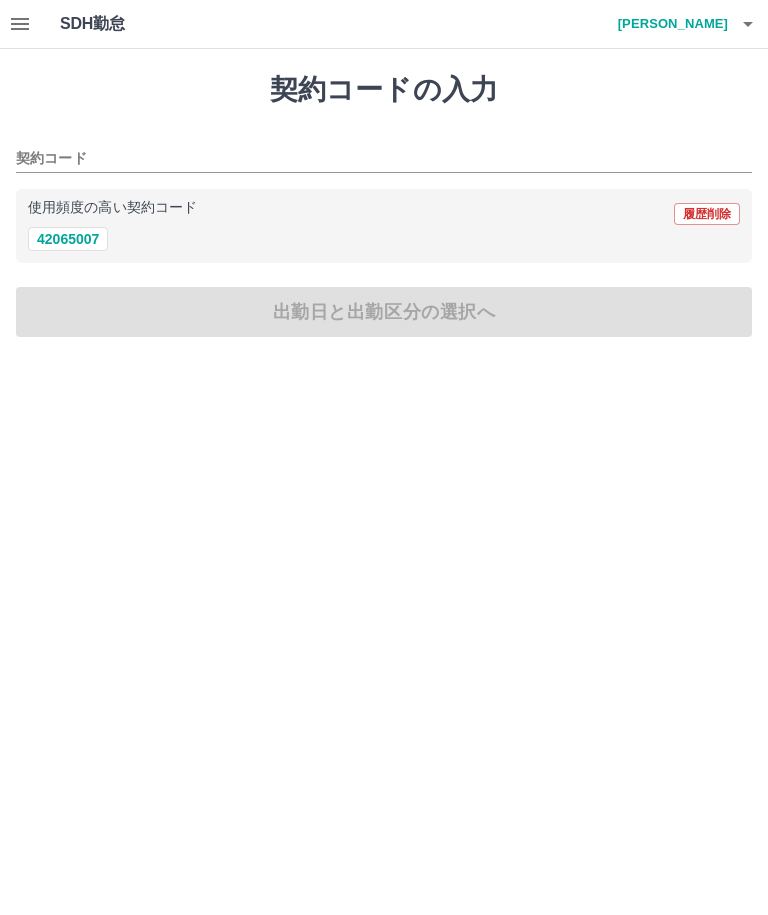 click on "42065007" at bounding box center (68, 239) 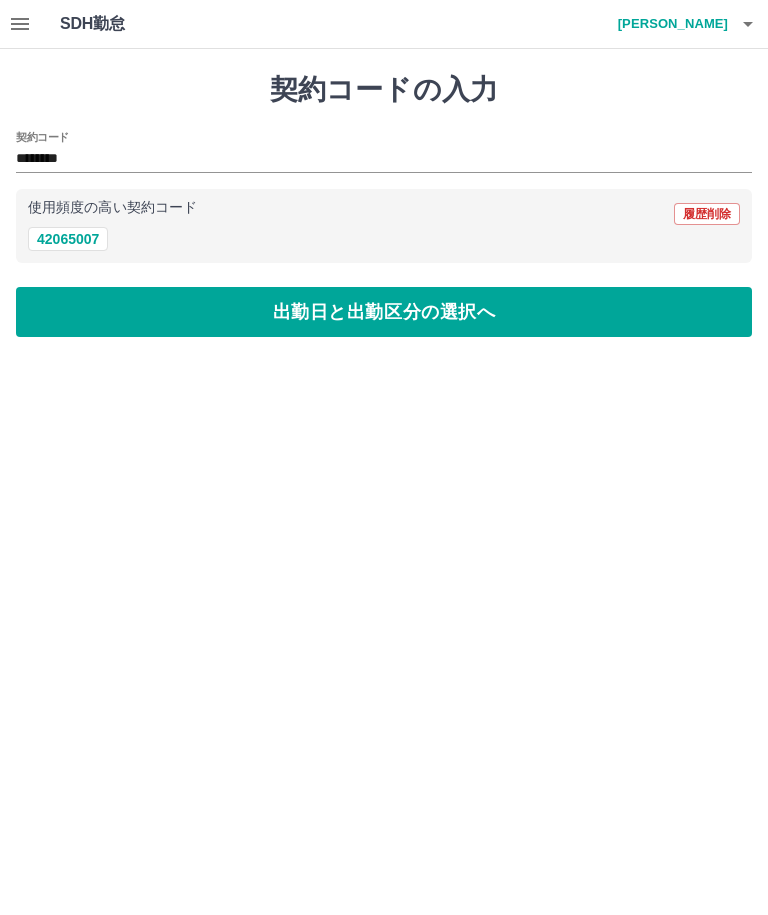click on "出勤日と出勤区分の選択へ" at bounding box center [384, 312] 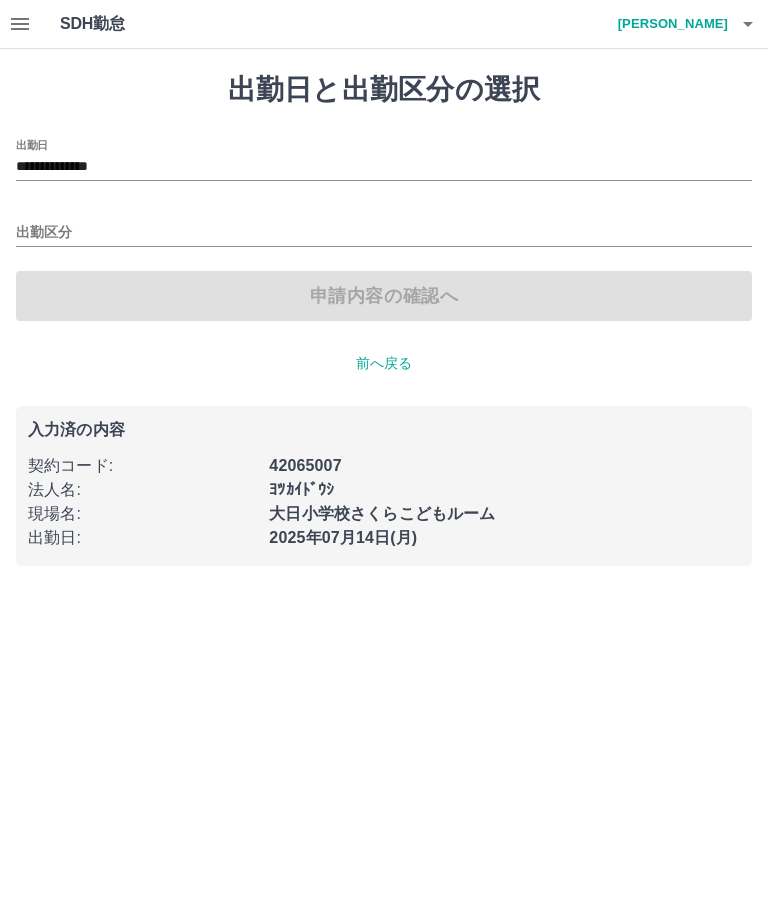click on "出勤区分" at bounding box center [384, 233] 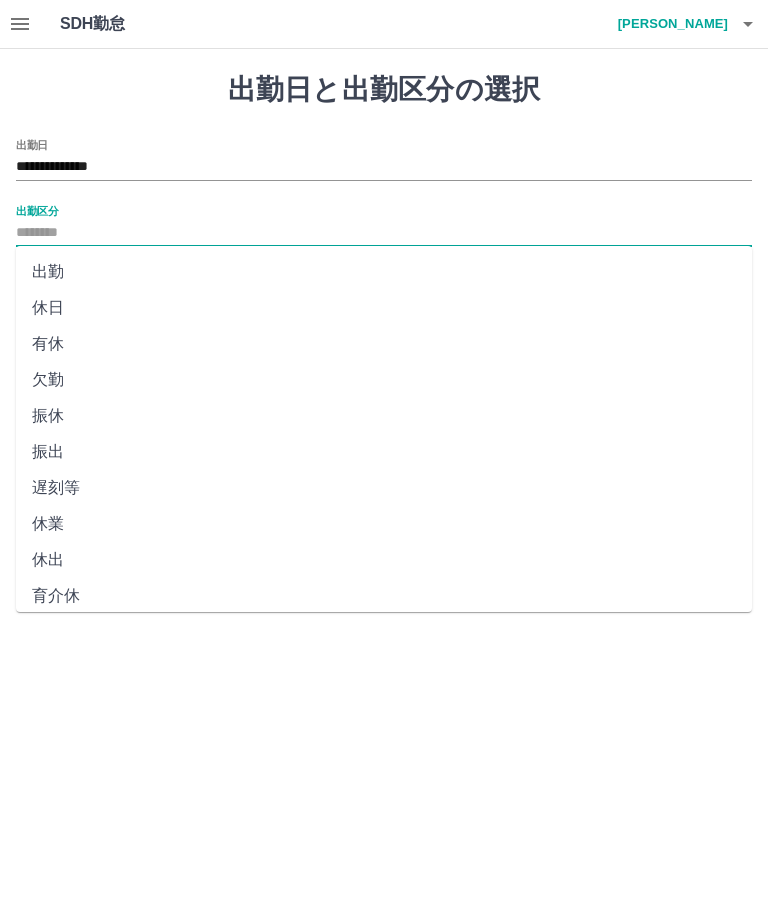 click on "出勤" at bounding box center [384, 272] 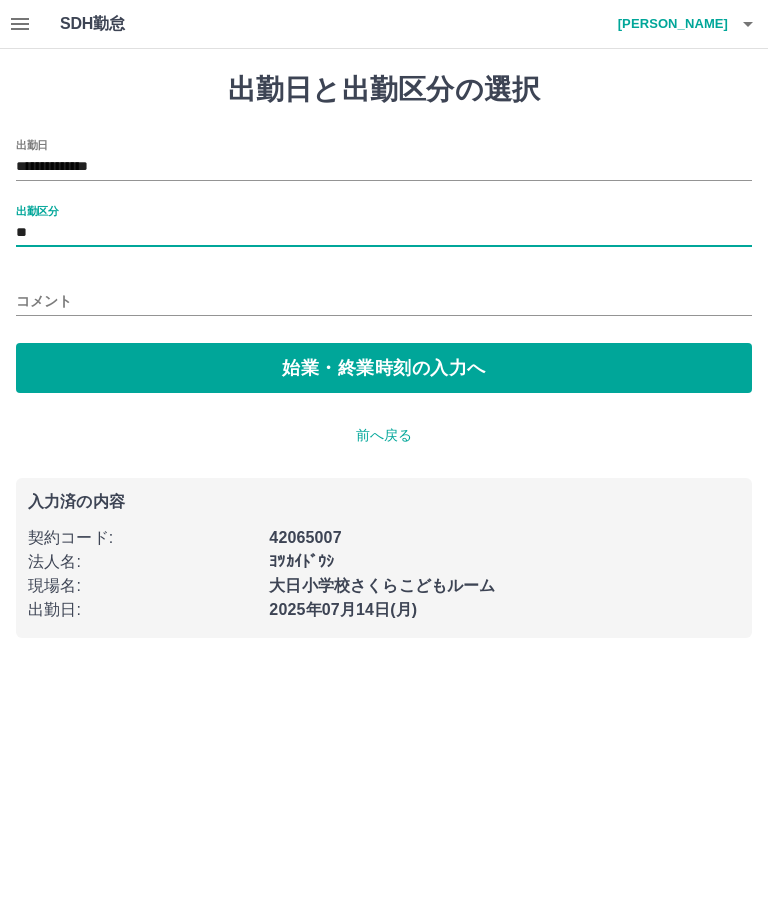 click on "始業・終業時刻の入力へ" at bounding box center [384, 368] 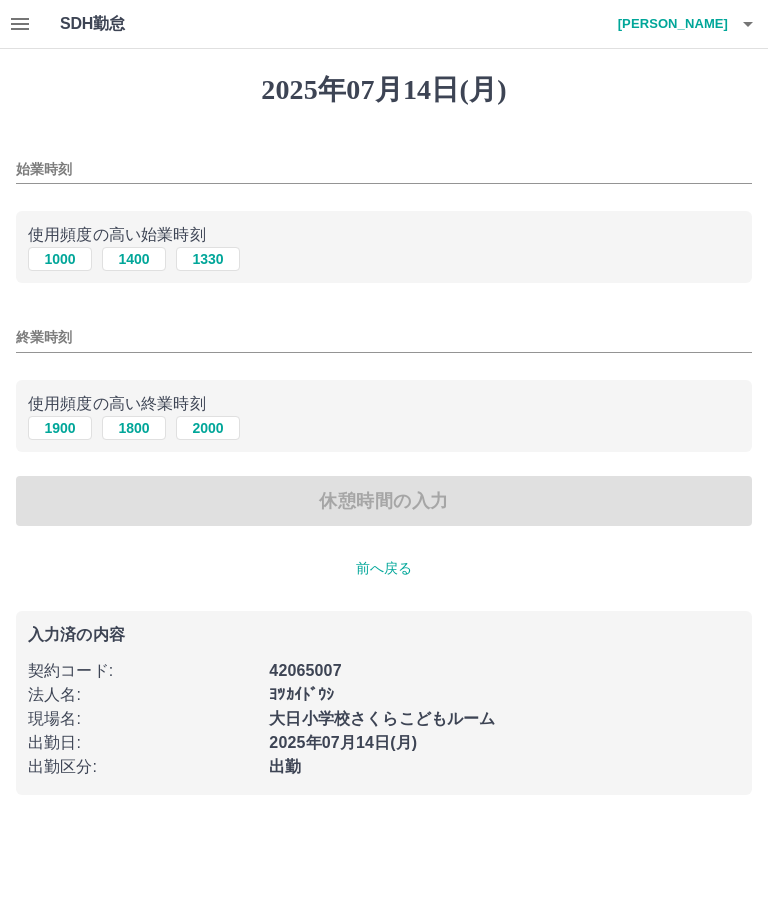 click on "1330" at bounding box center (208, 259) 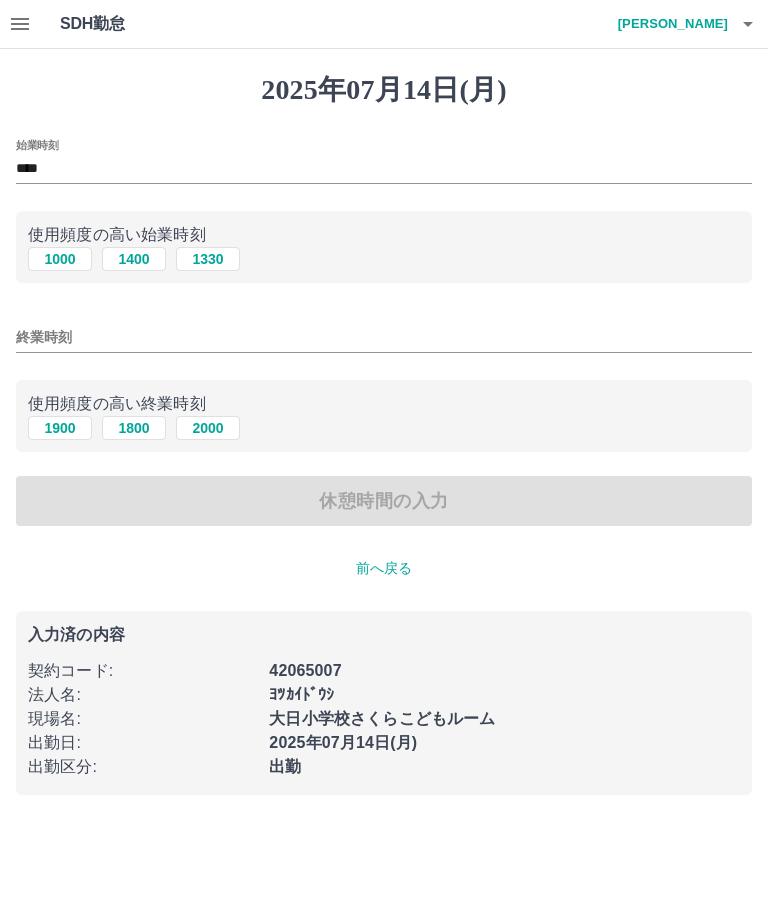 click on "****" at bounding box center [384, 169] 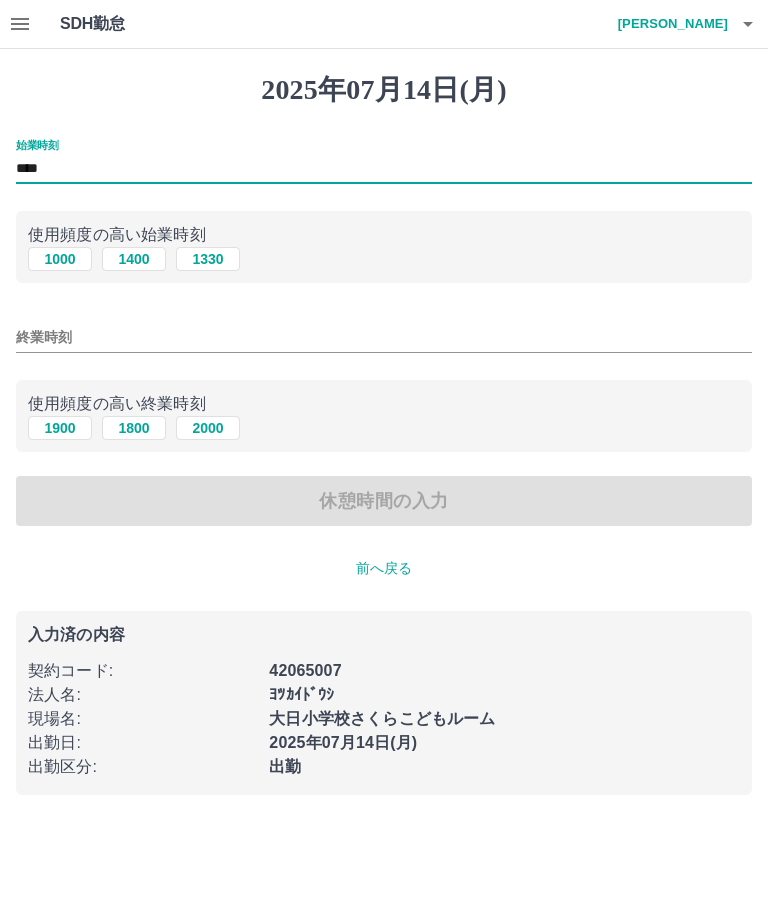 type on "****" 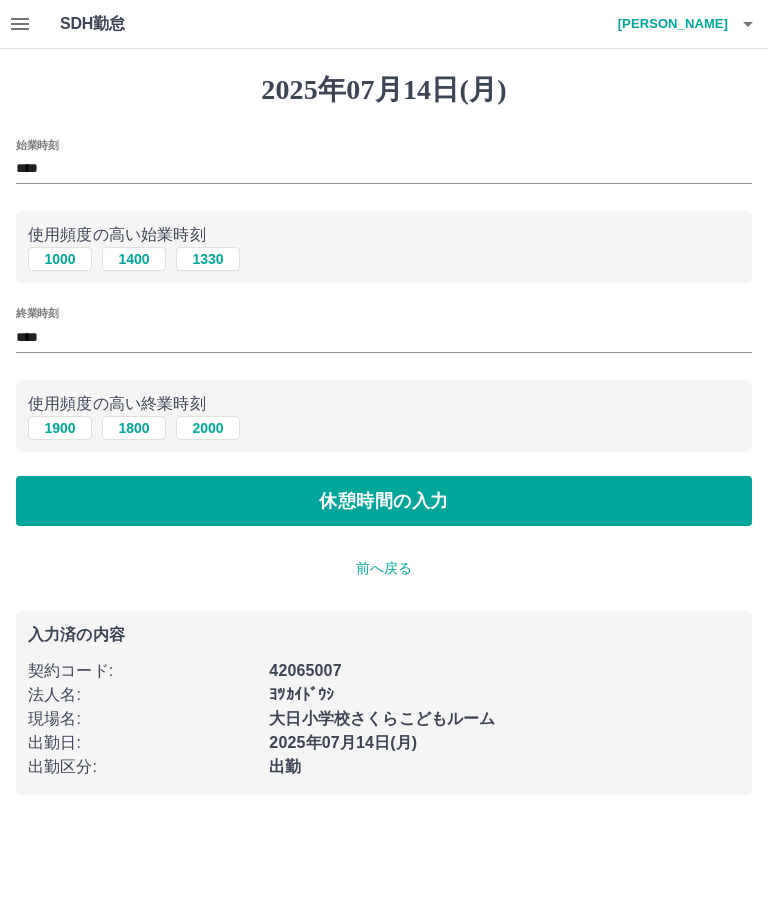 click on "1800" at bounding box center (134, 428) 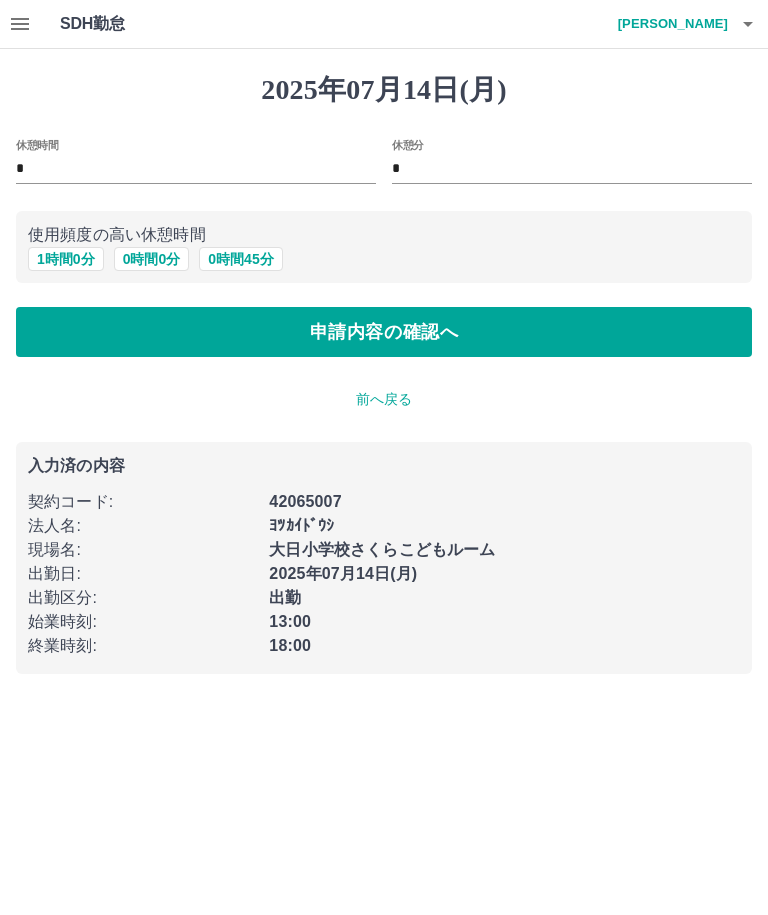 click on "1 時間 0 分" at bounding box center (66, 259) 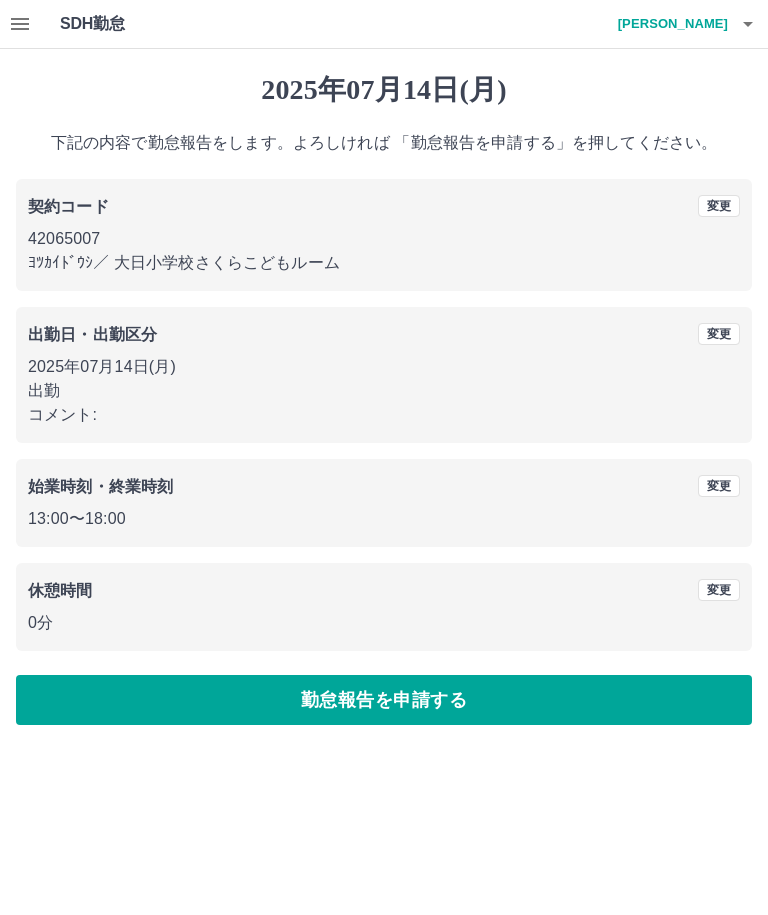 click on "勤怠報告を申請する" at bounding box center (384, 700) 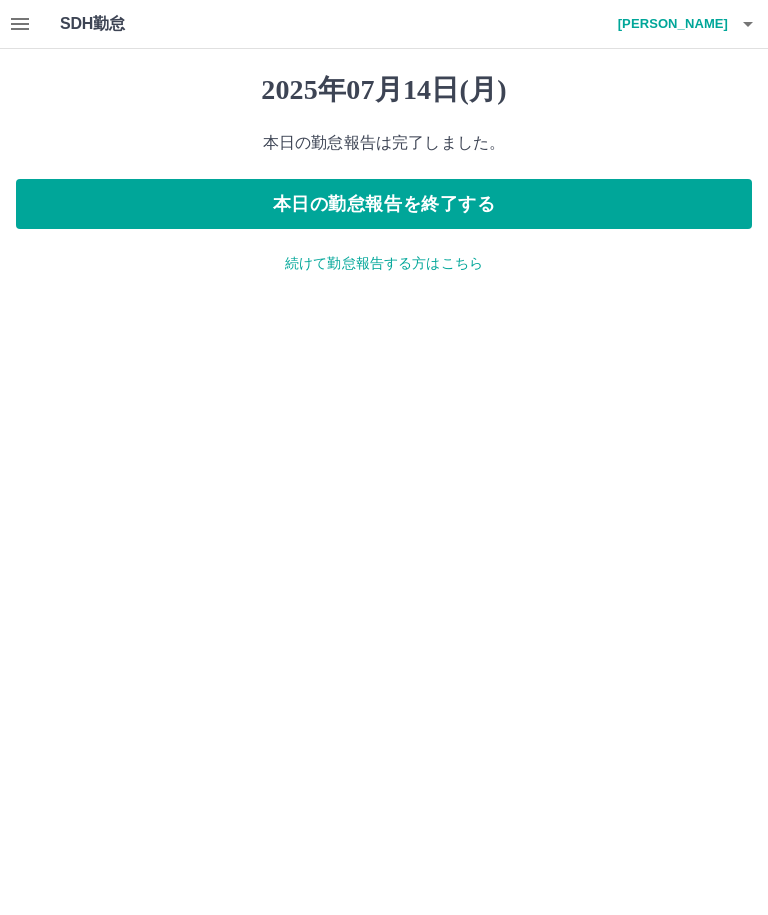 click at bounding box center (748, 24) 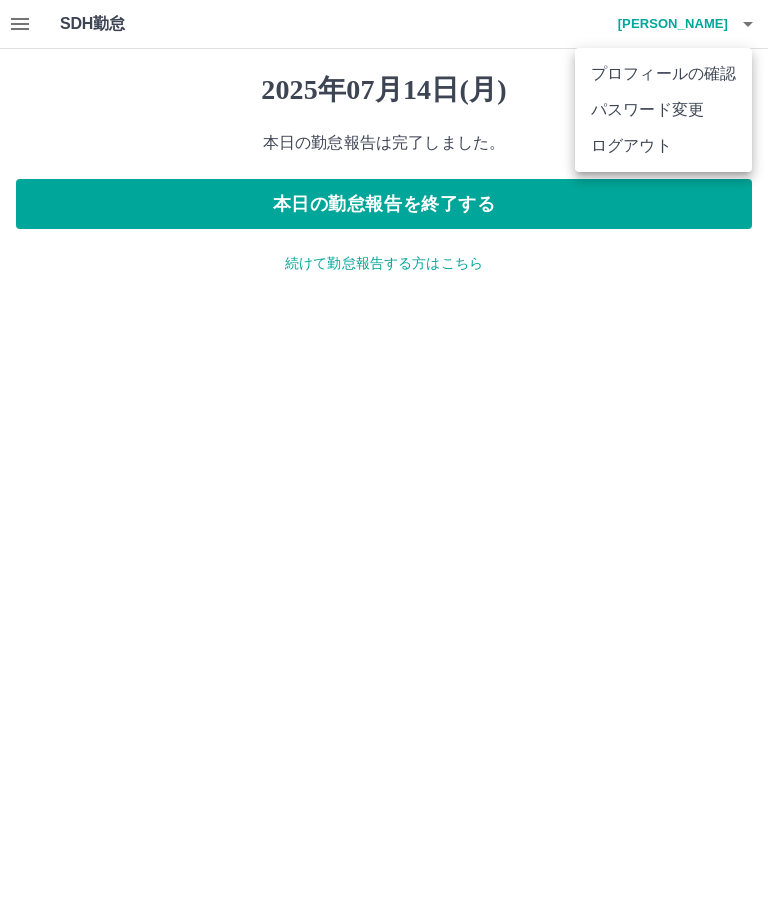 click on "ログアウト" at bounding box center [663, 146] 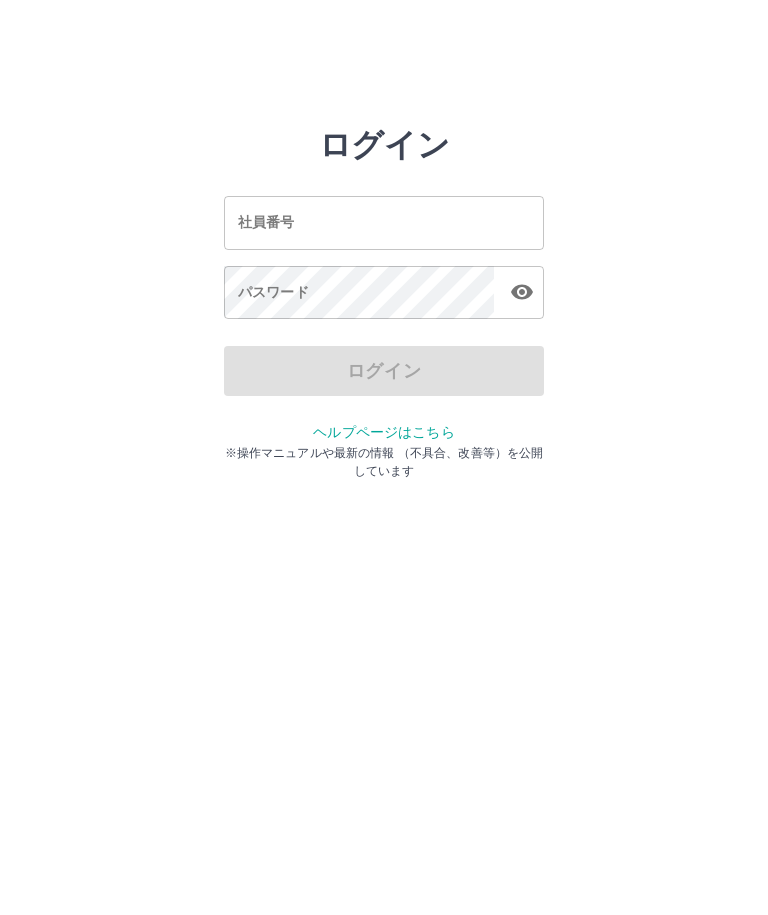 scroll, scrollTop: 0, scrollLeft: 0, axis: both 